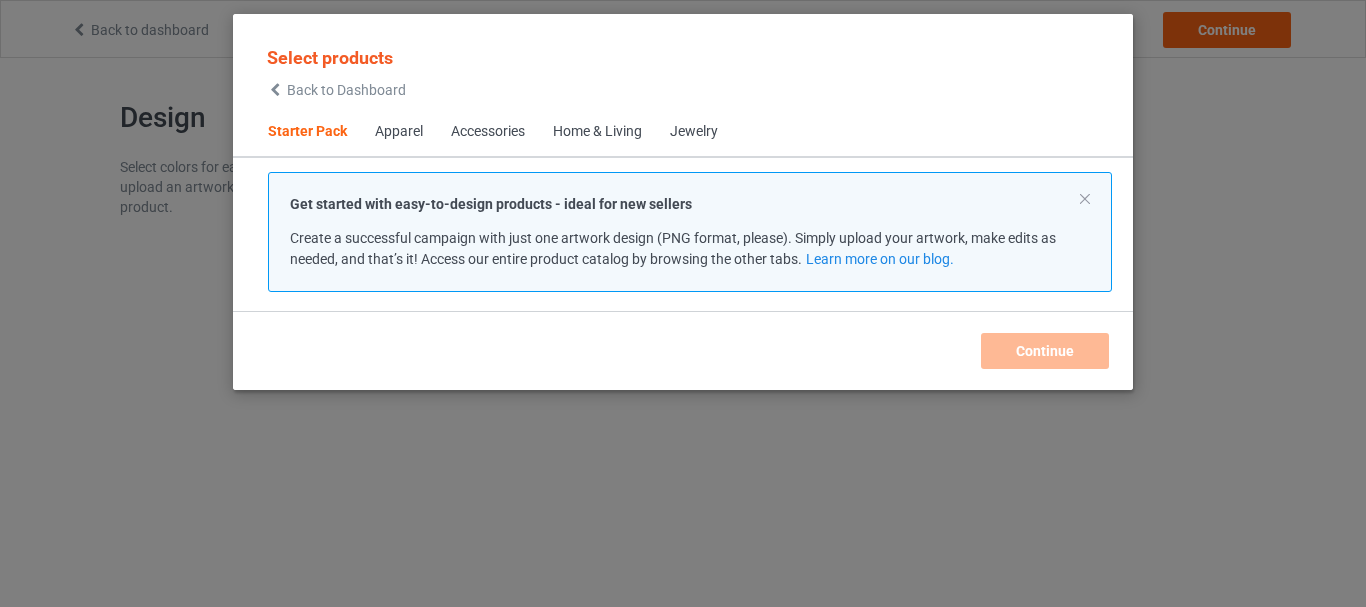 scroll, scrollTop: 0, scrollLeft: 0, axis: both 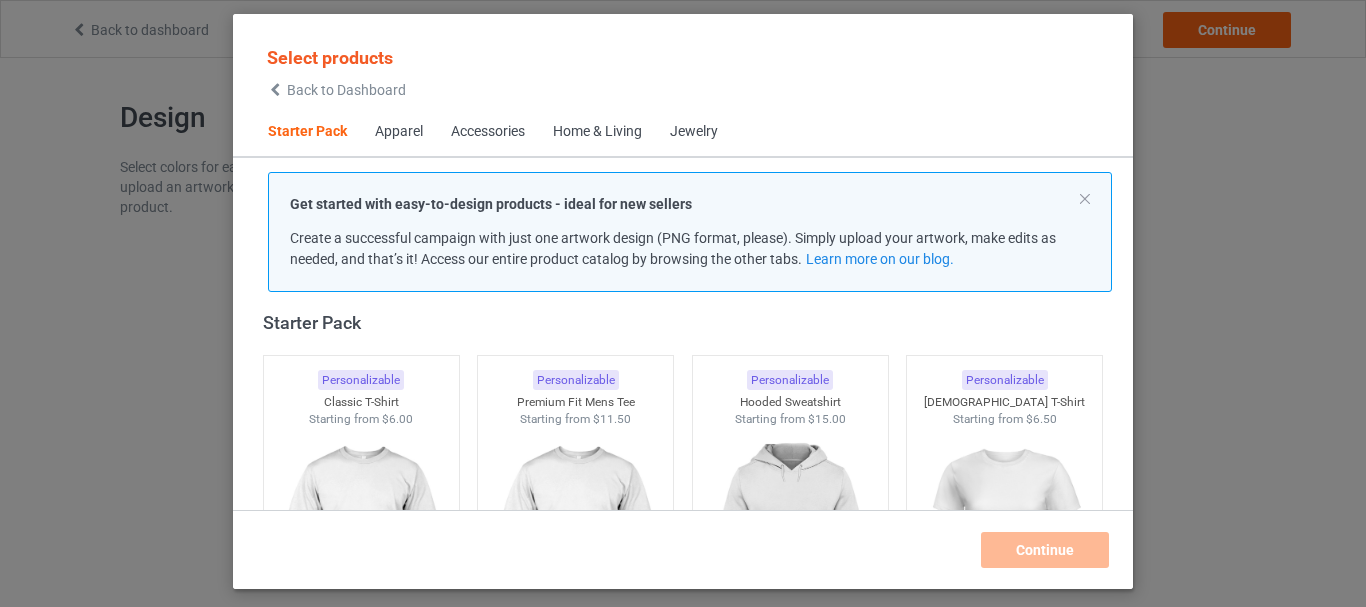 click on "Select products Back to Dashboard" at bounding box center [336, 71] 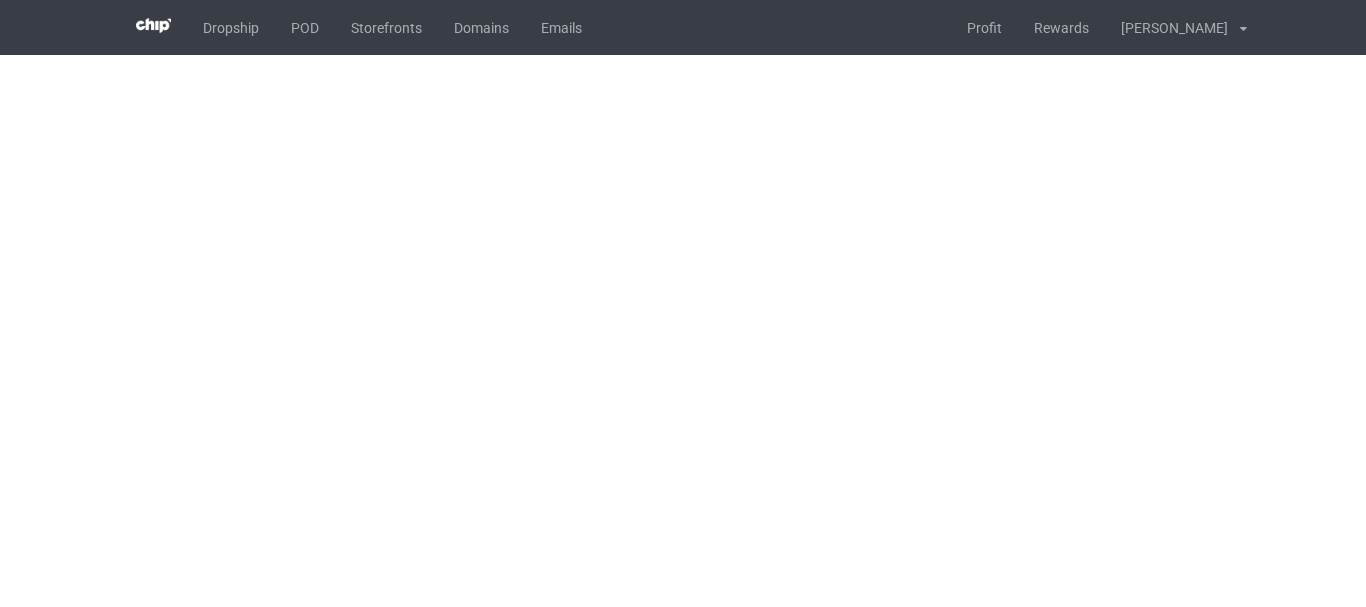scroll, scrollTop: 0, scrollLeft: 0, axis: both 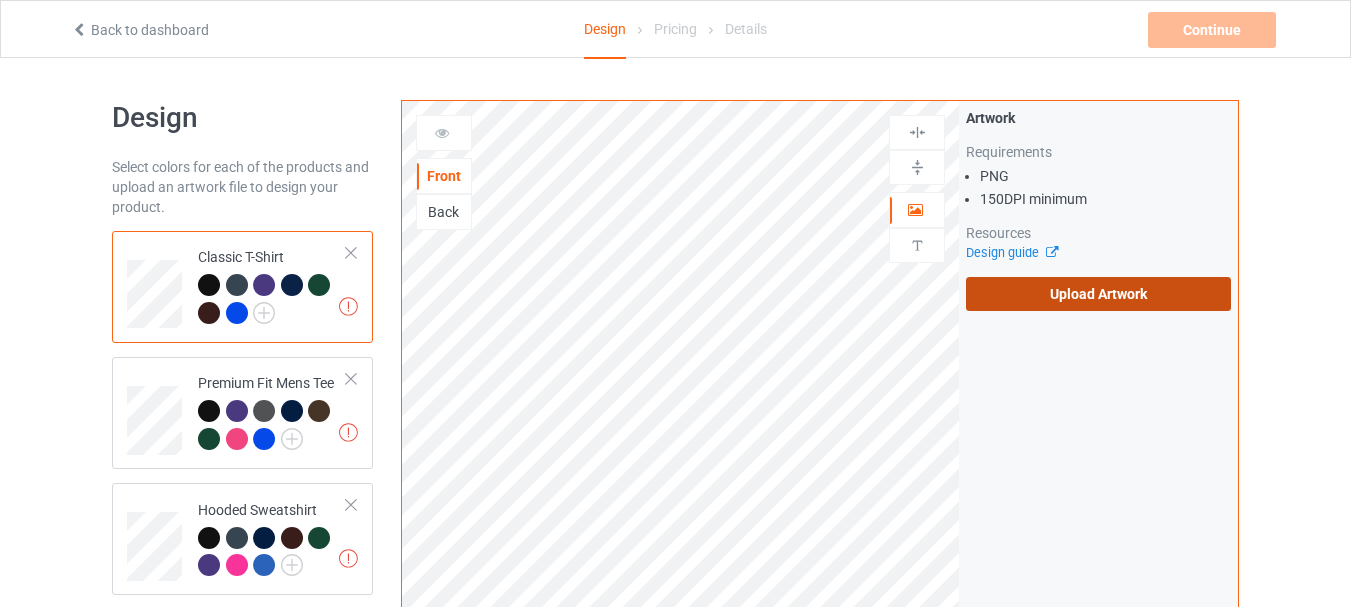 click on "Upload Artwork" at bounding box center (1098, 294) 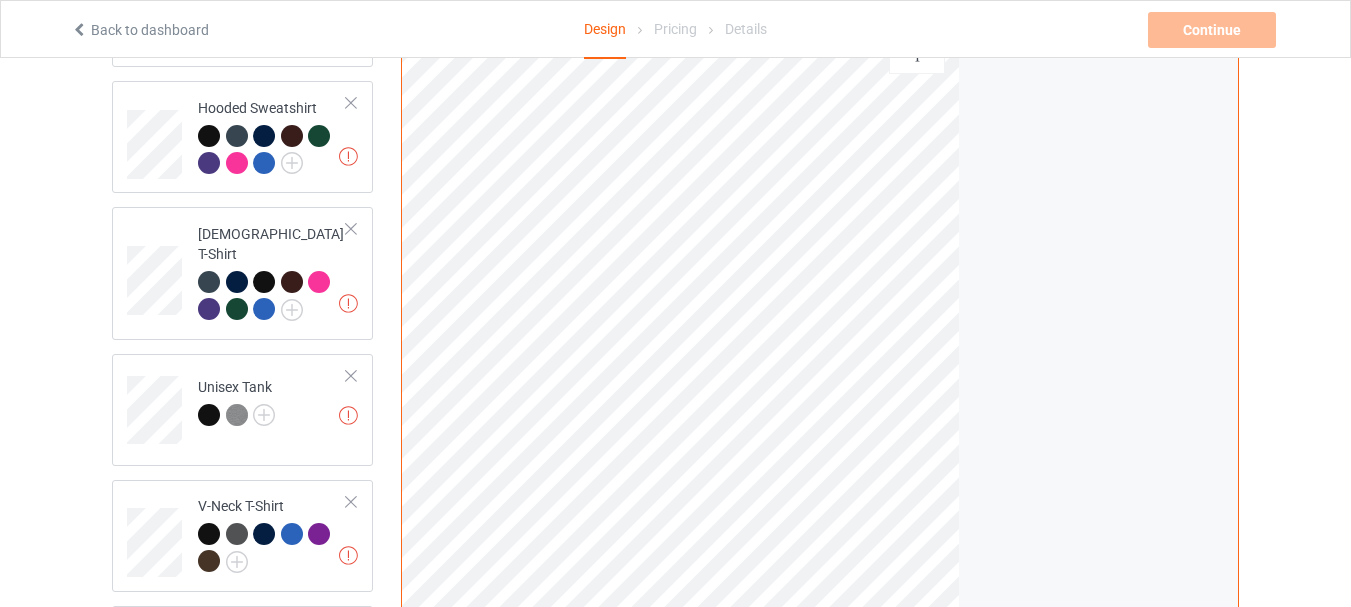 scroll, scrollTop: 200, scrollLeft: 0, axis: vertical 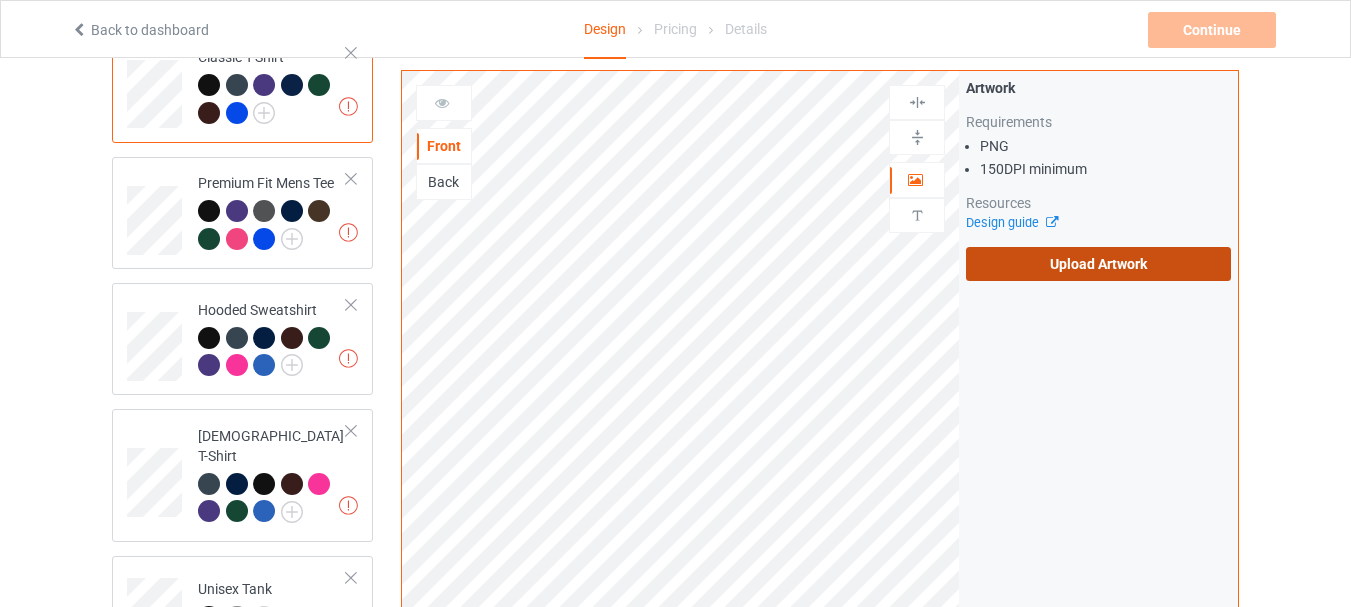 click on "Upload Artwork" at bounding box center [1098, 264] 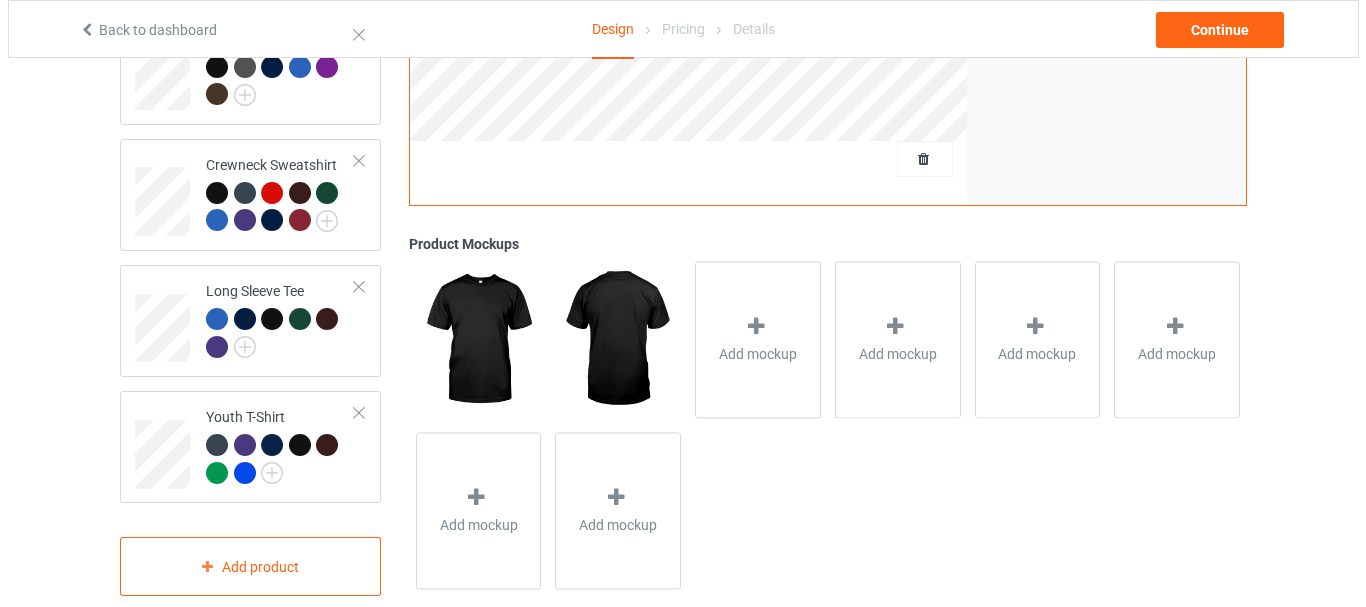 scroll, scrollTop: 871, scrollLeft: 0, axis: vertical 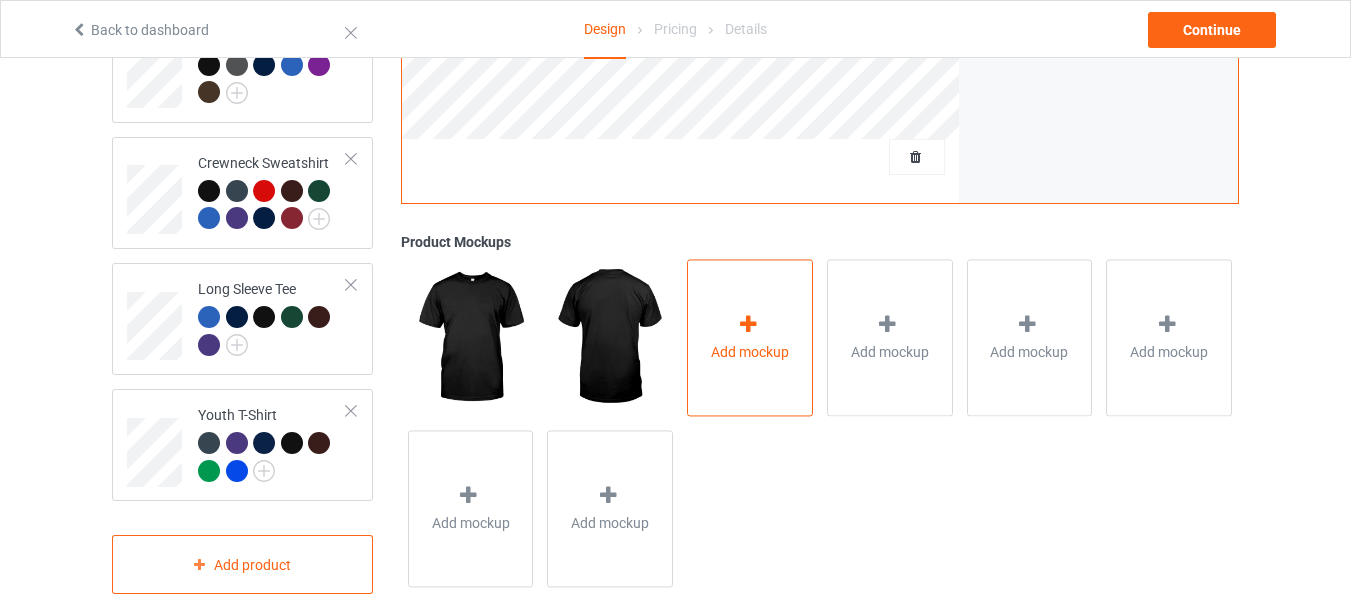 click at bounding box center (750, 327) 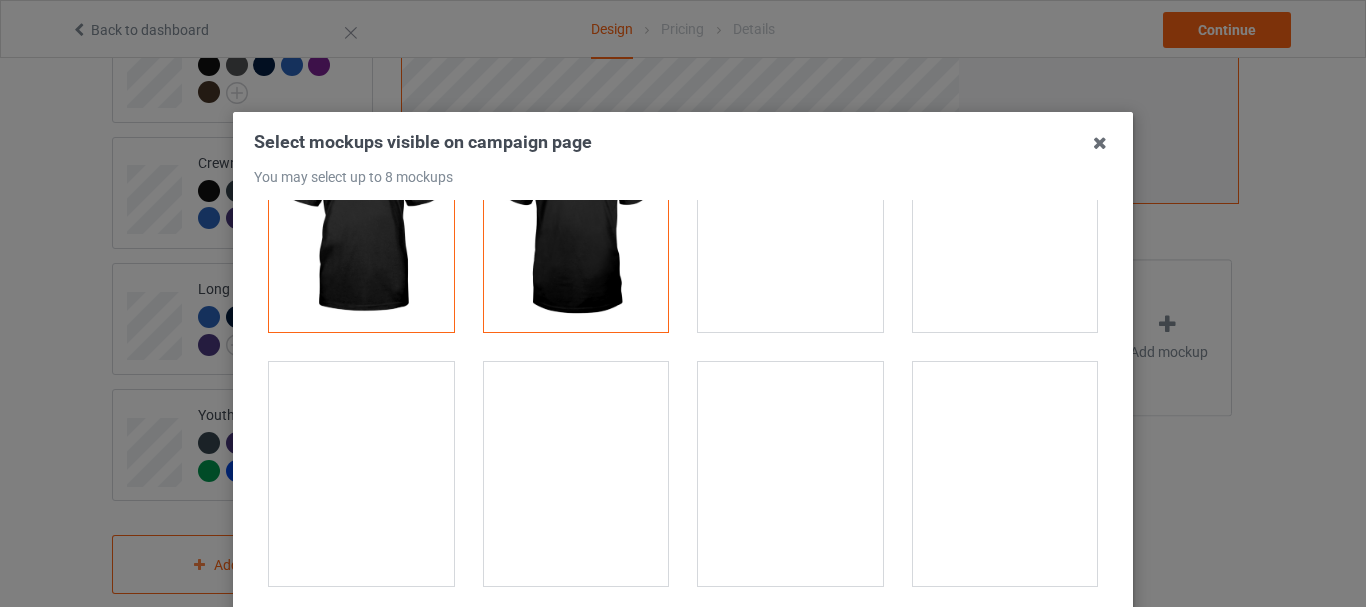 scroll, scrollTop: 100, scrollLeft: 0, axis: vertical 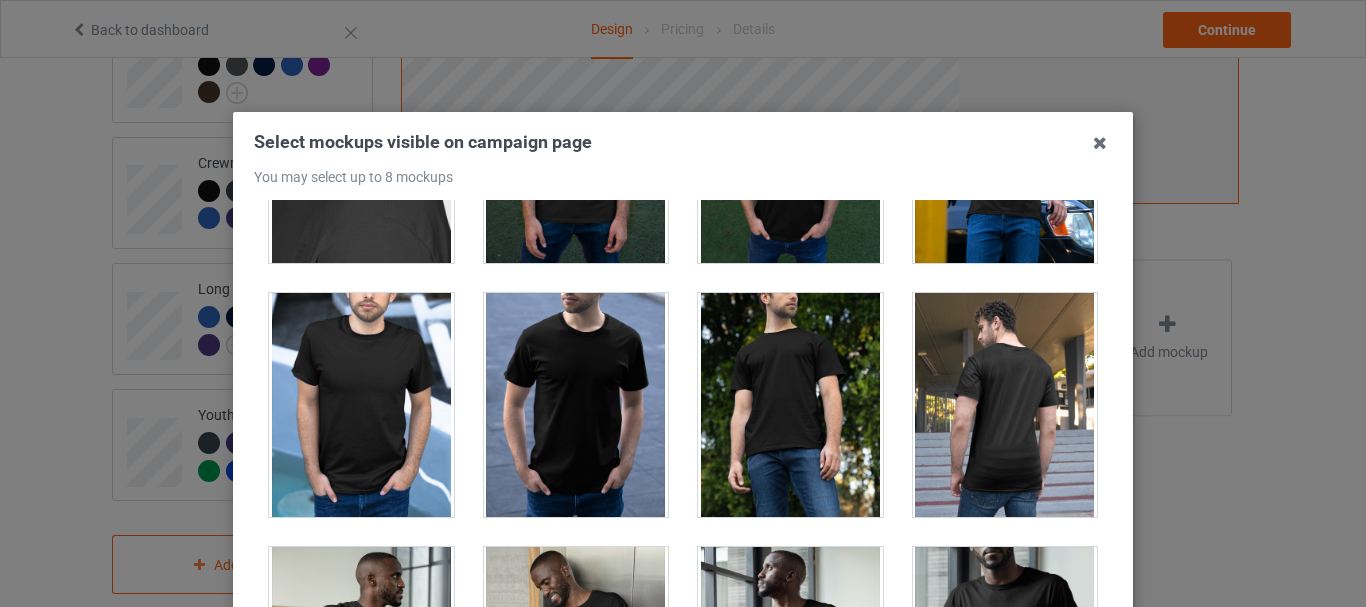 click at bounding box center (576, 405) 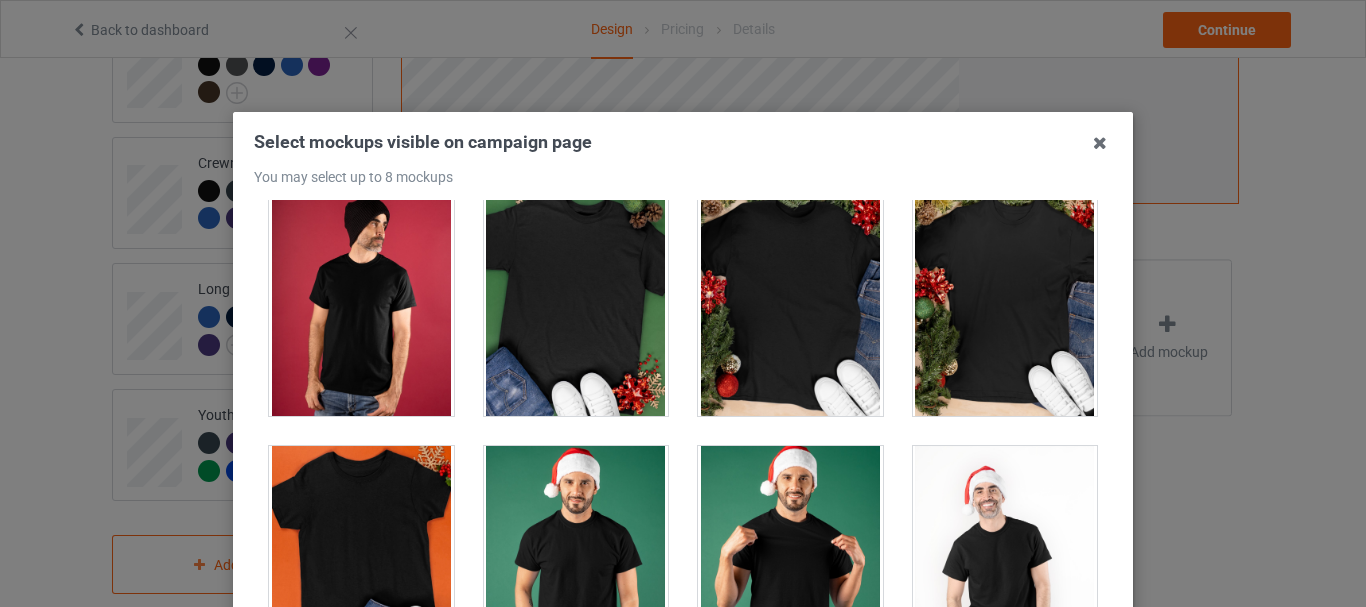 scroll, scrollTop: 2900, scrollLeft: 0, axis: vertical 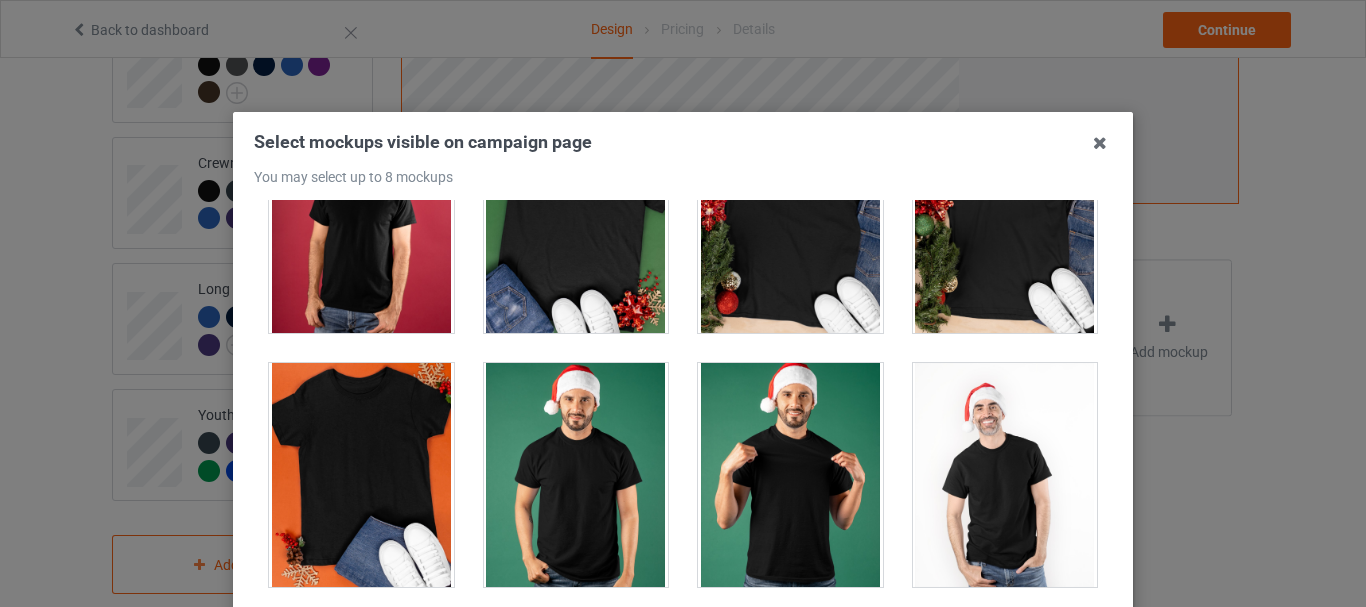 click at bounding box center [576, 221] 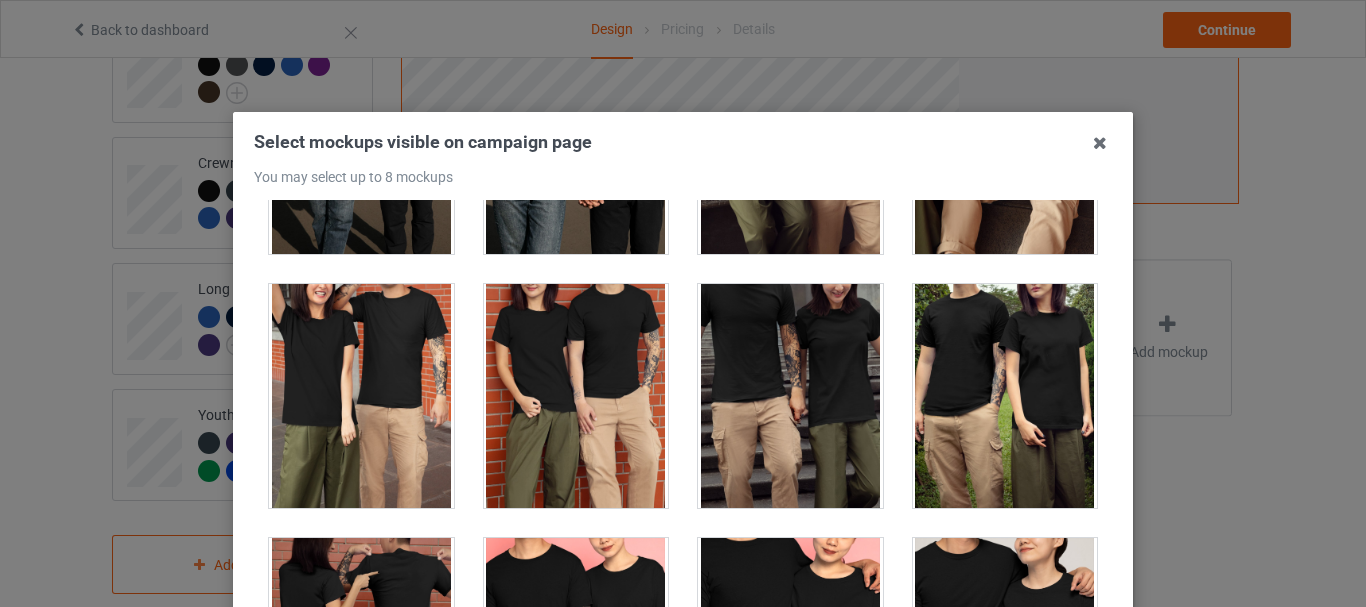 scroll, scrollTop: 7000, scrollLeft: 0, axis: vertical 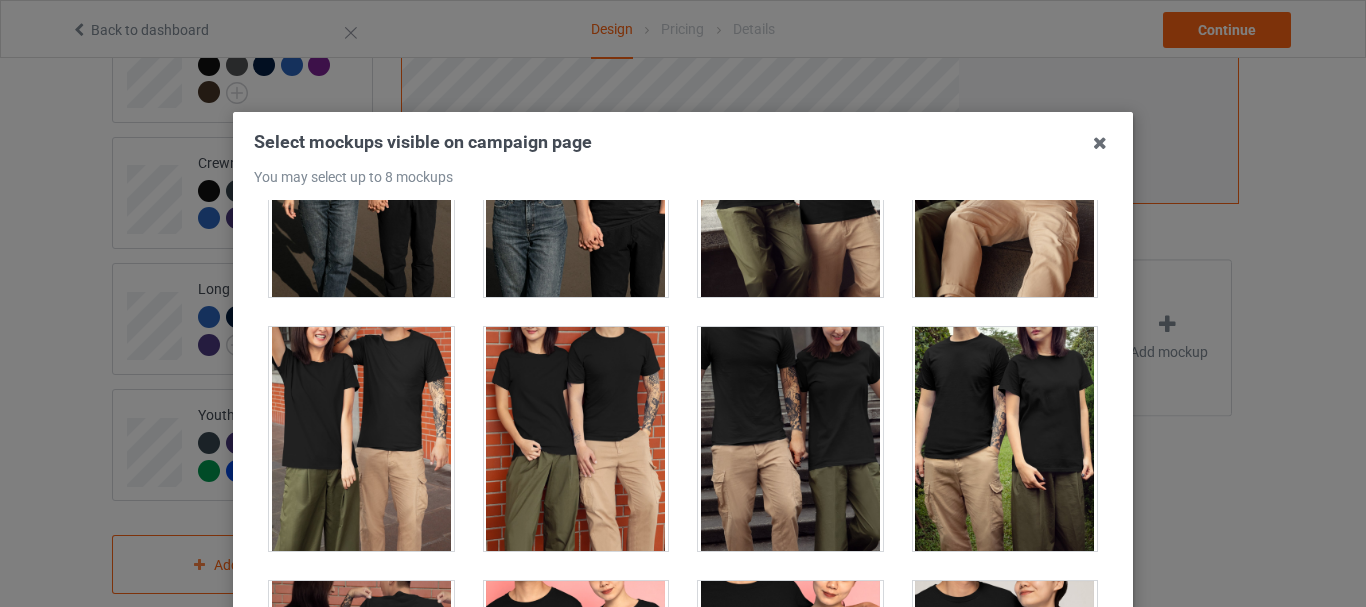 click at bounding box center [576, 439] 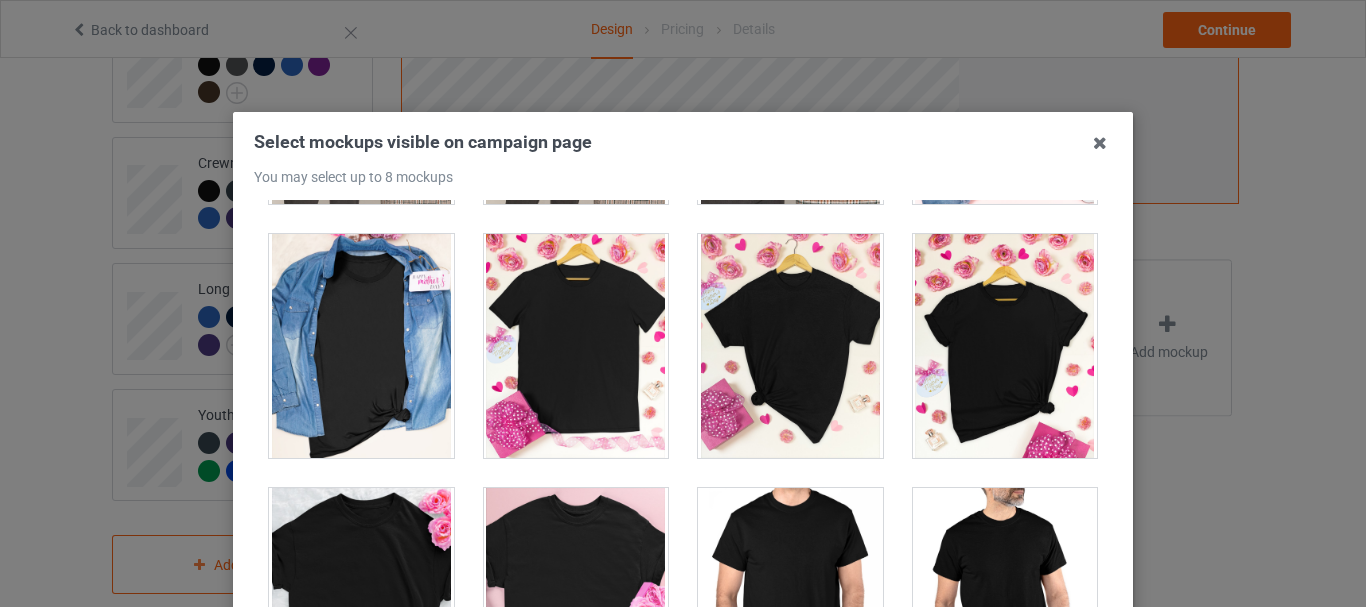 scroll, scrollTop: 8200, scrollLeft: 0, axis: vertical 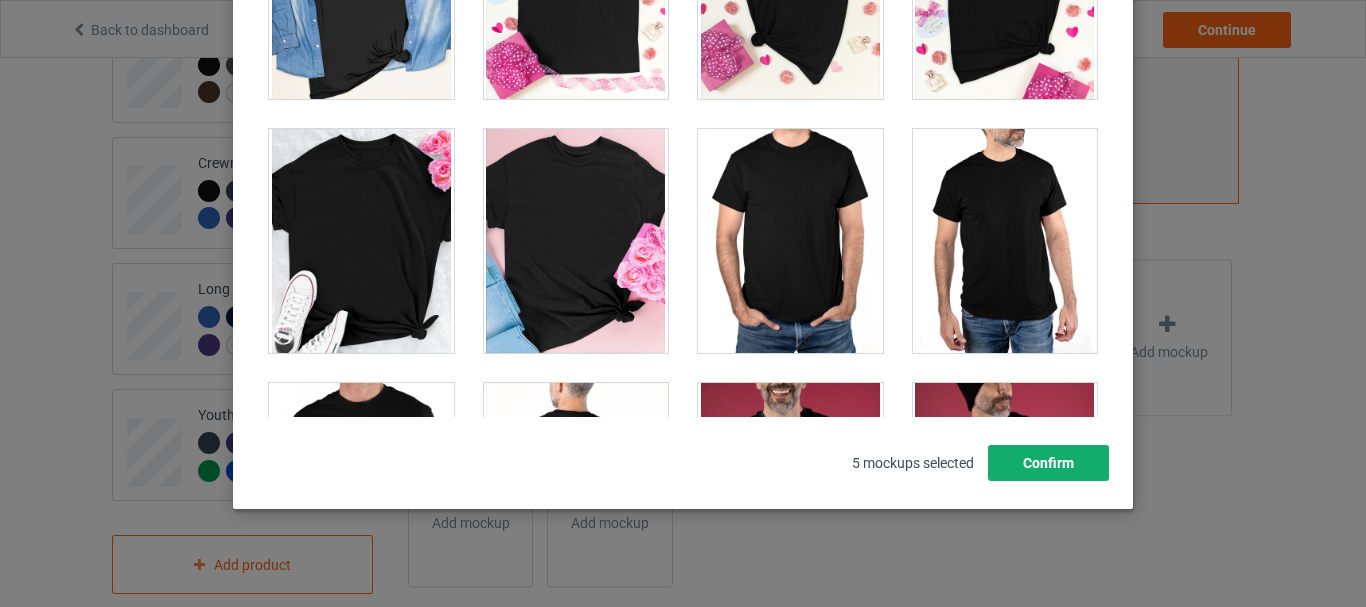 click on "Confirm" at bounding box center (1048, 463) 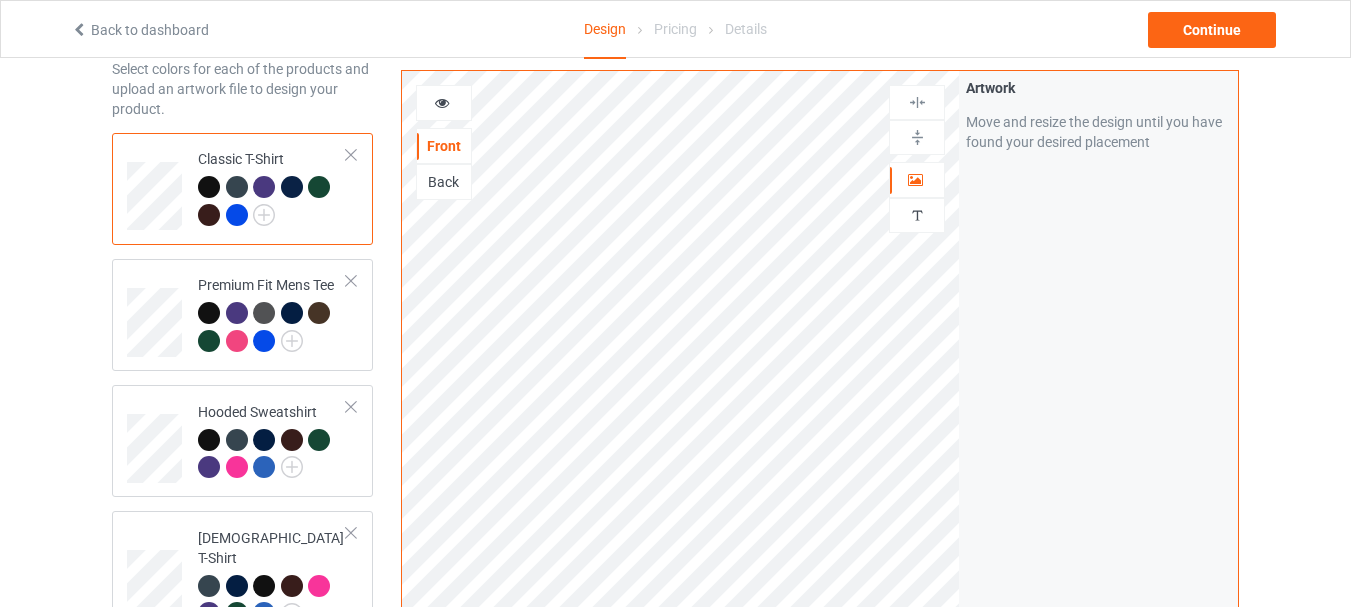 scroll, scrollTop: 71, scrollLeft: 0, axis: vertical 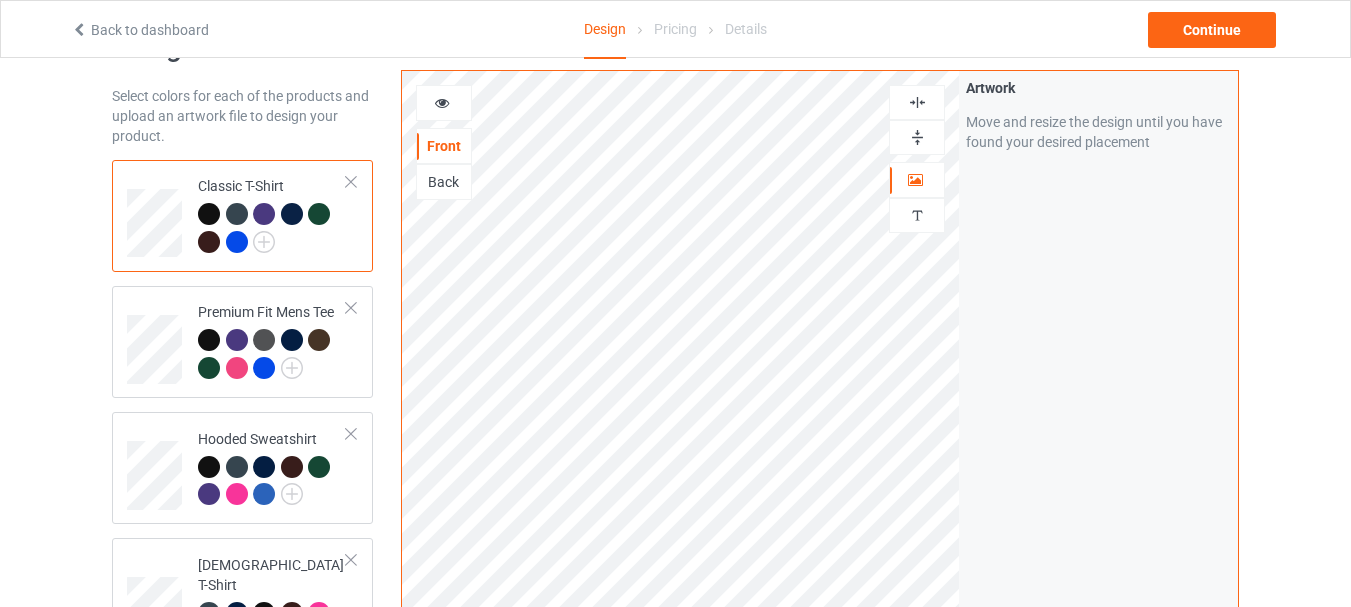 click at bounding box center [917, 137] 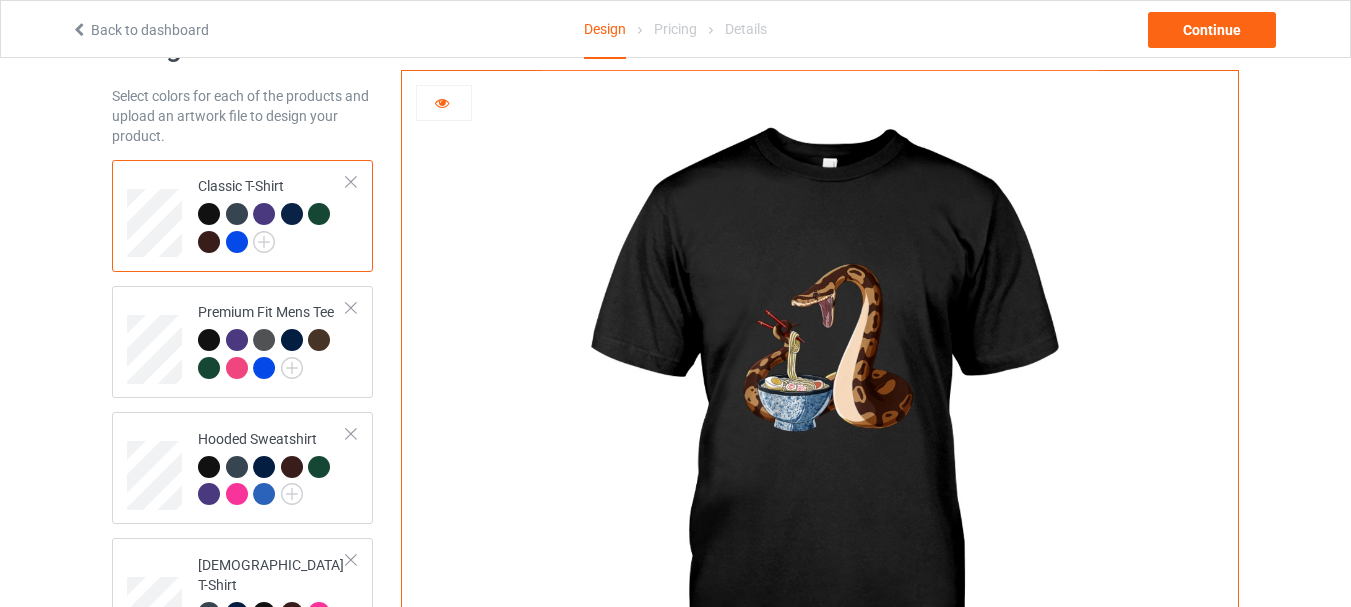 click at bounding box center (442, 100) 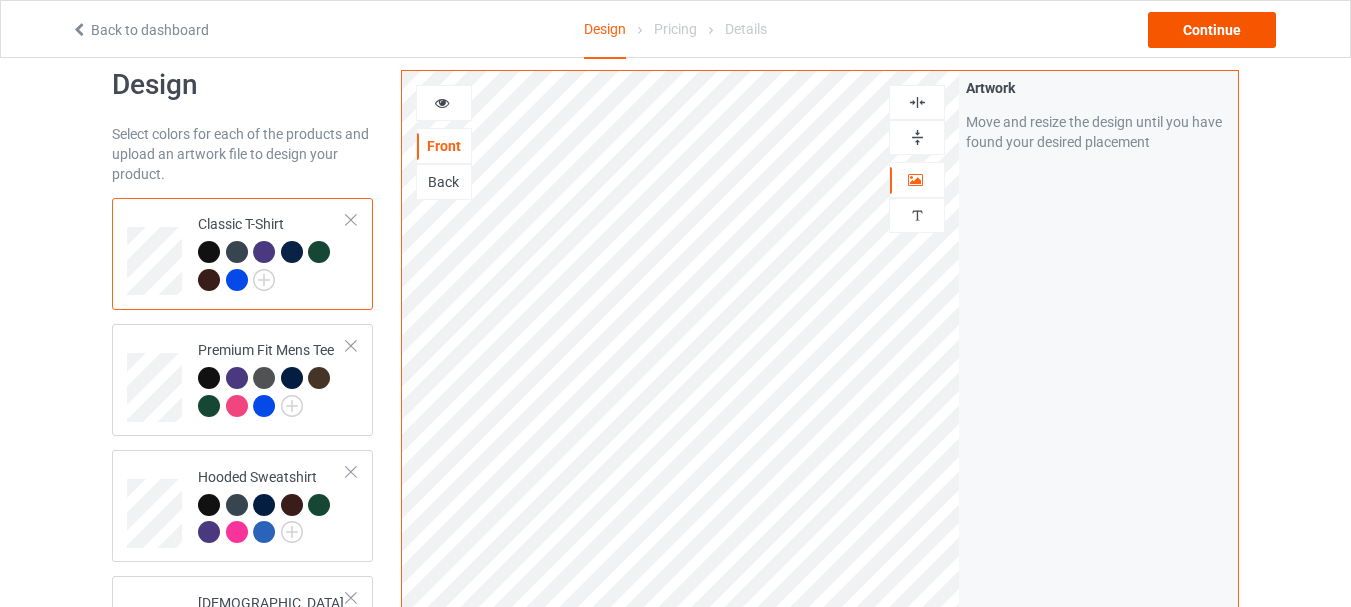 scroll, scrollTop: 0, scrollLeft: 0, axis: both 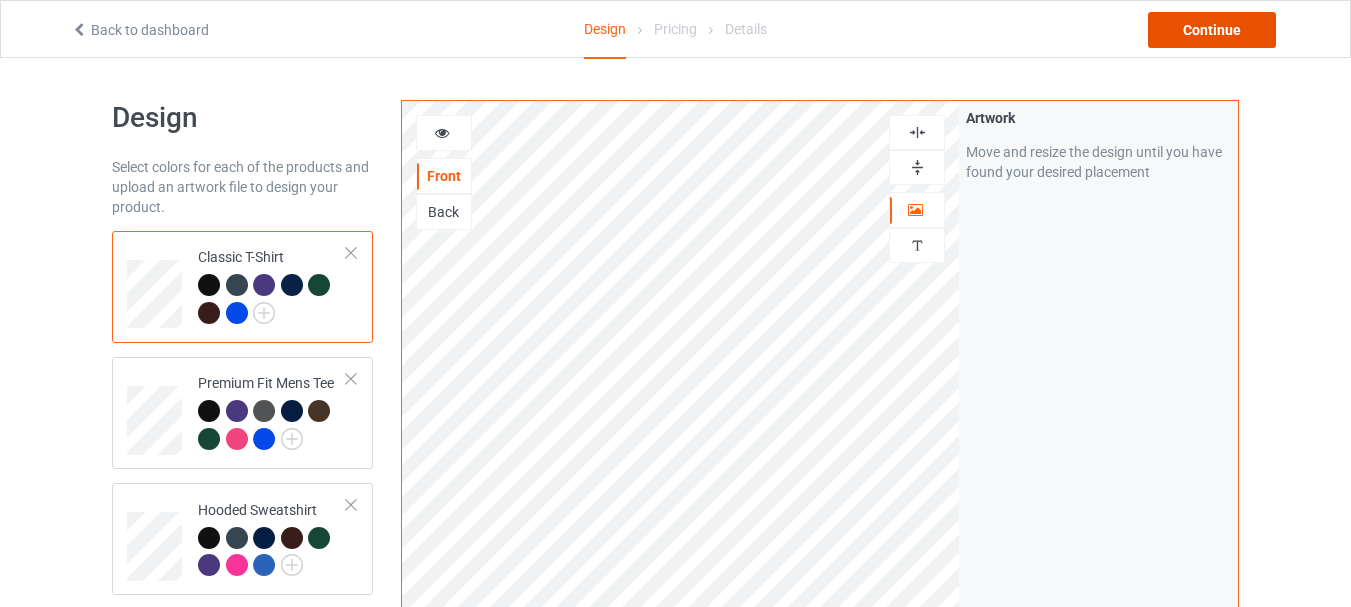 click on "Continue" at bounding box center [1212, 30] 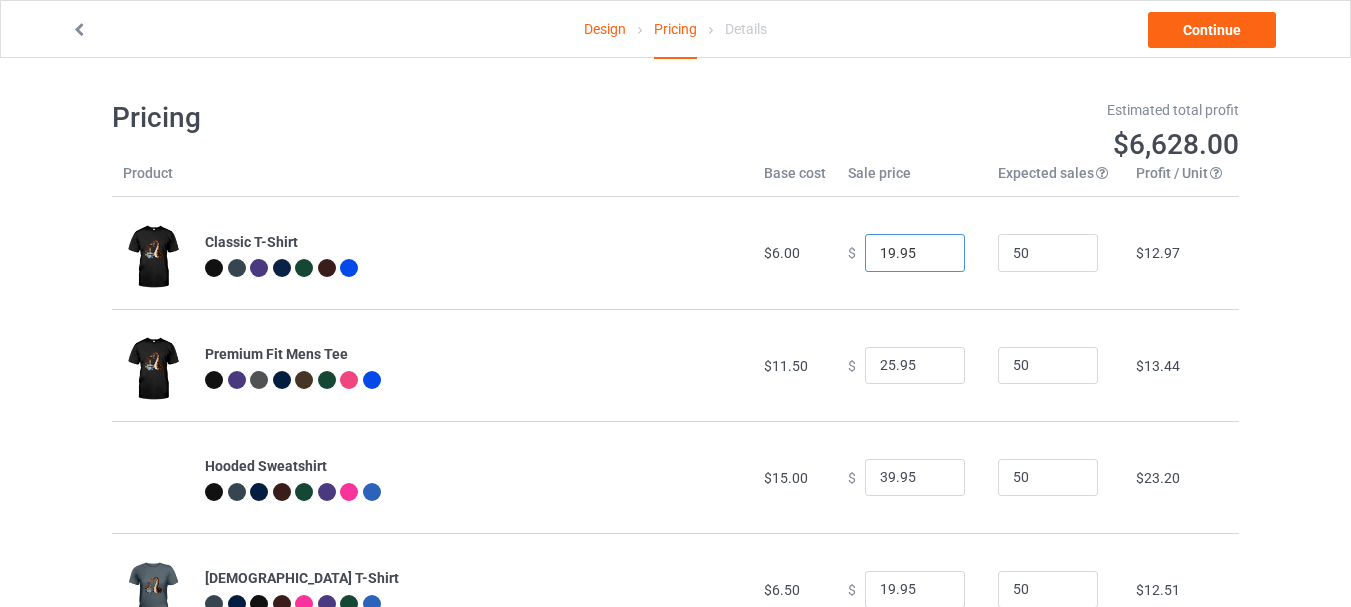 click on "19.95" at bounding box center (915, 253) 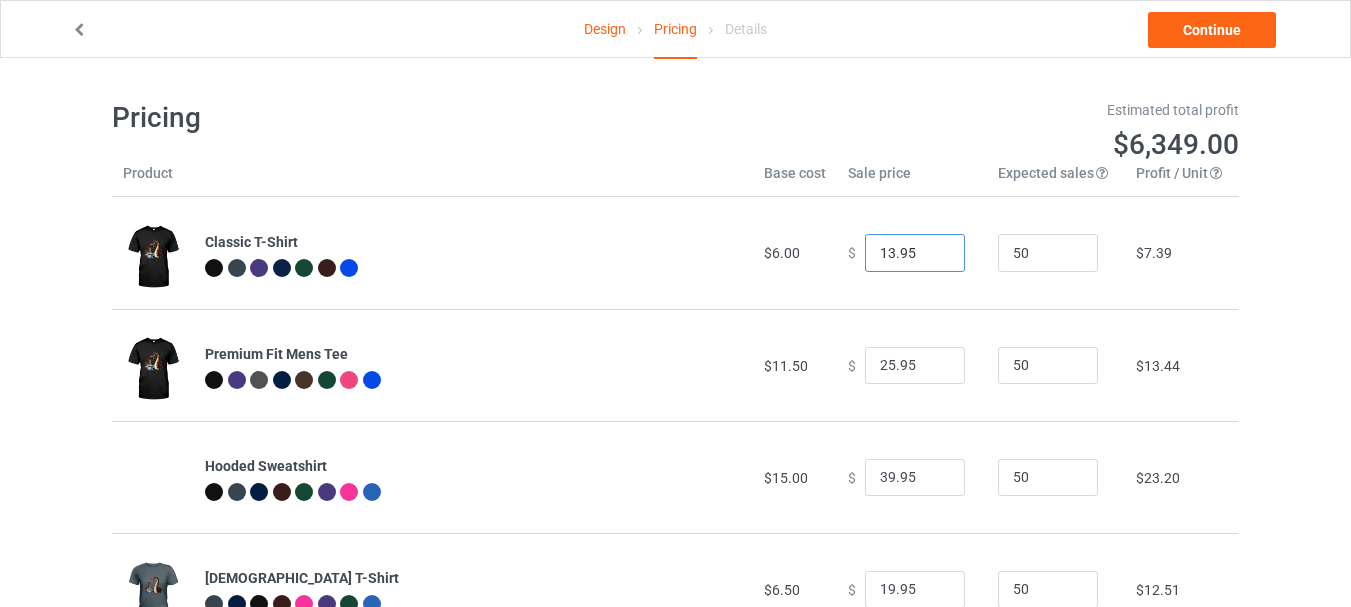 click on "13.95" at bounding box center (915, 253) 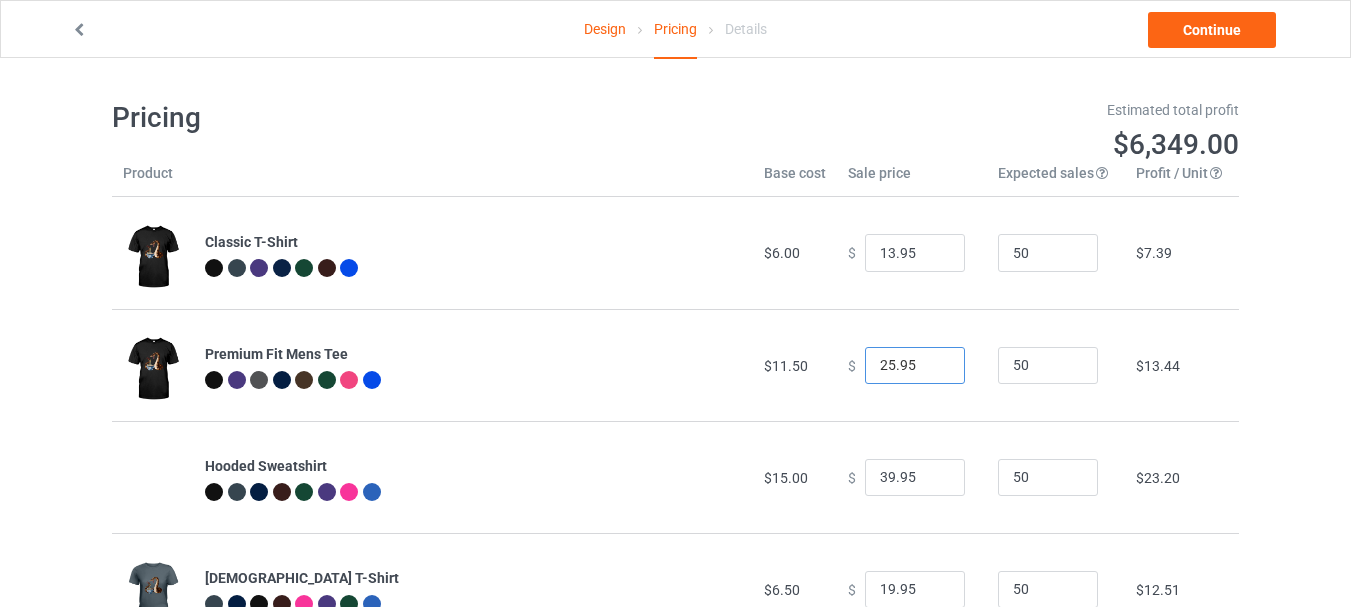 drag, startPoint x: 868, startPoint y: 363, endPoint x: 881, endPoint y: 365, distance: 13.152946 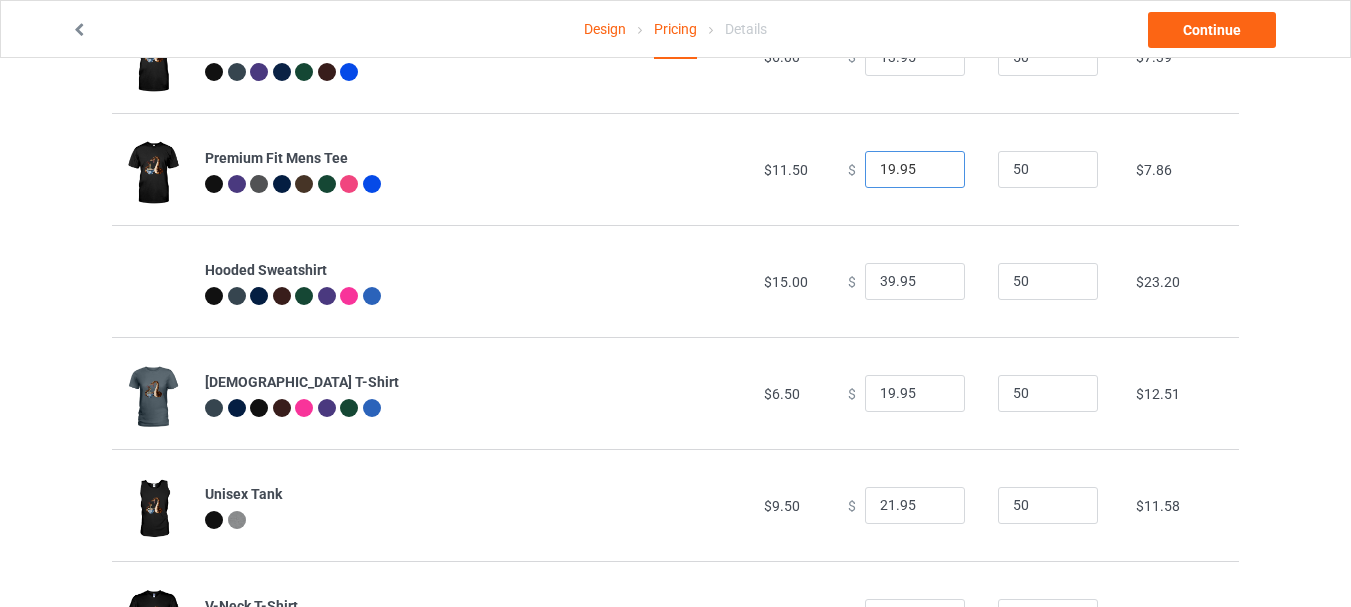 scroll, scrollTop: 200, scrollLeft: 0, axis: vertical 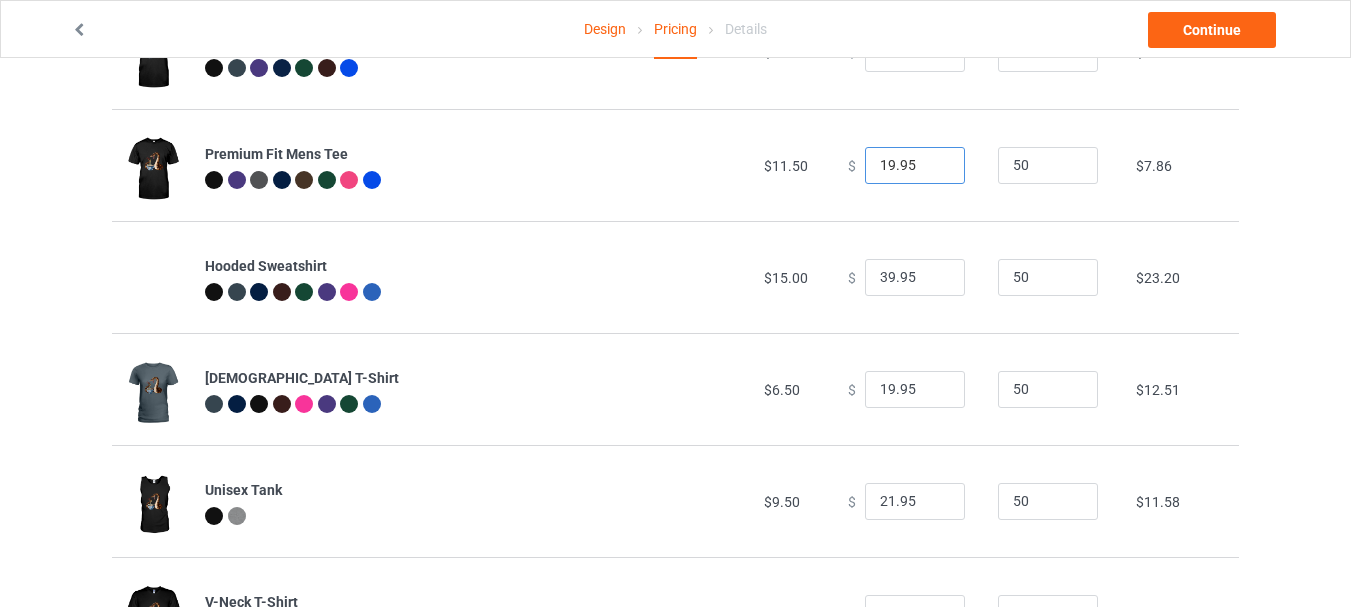 type on "19.95" 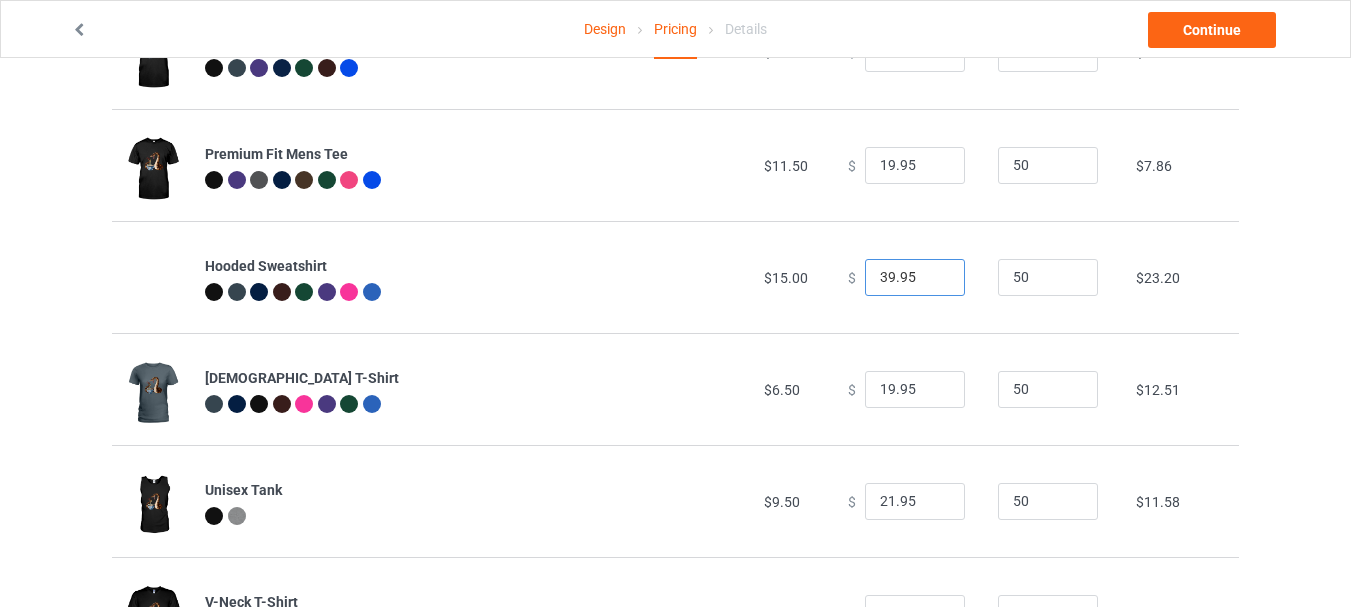 click on "39.95" at bounding box center [915, 278] 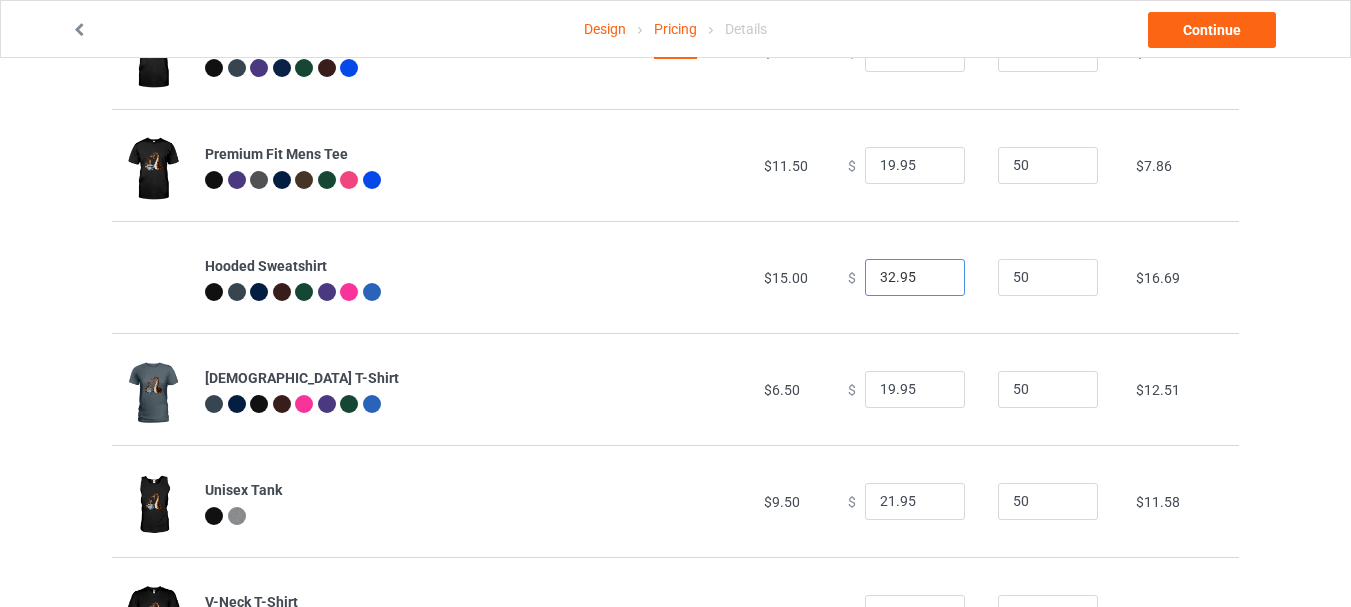 scroll, scrollTop: 300, scrollLeft: 0, axis: vertical 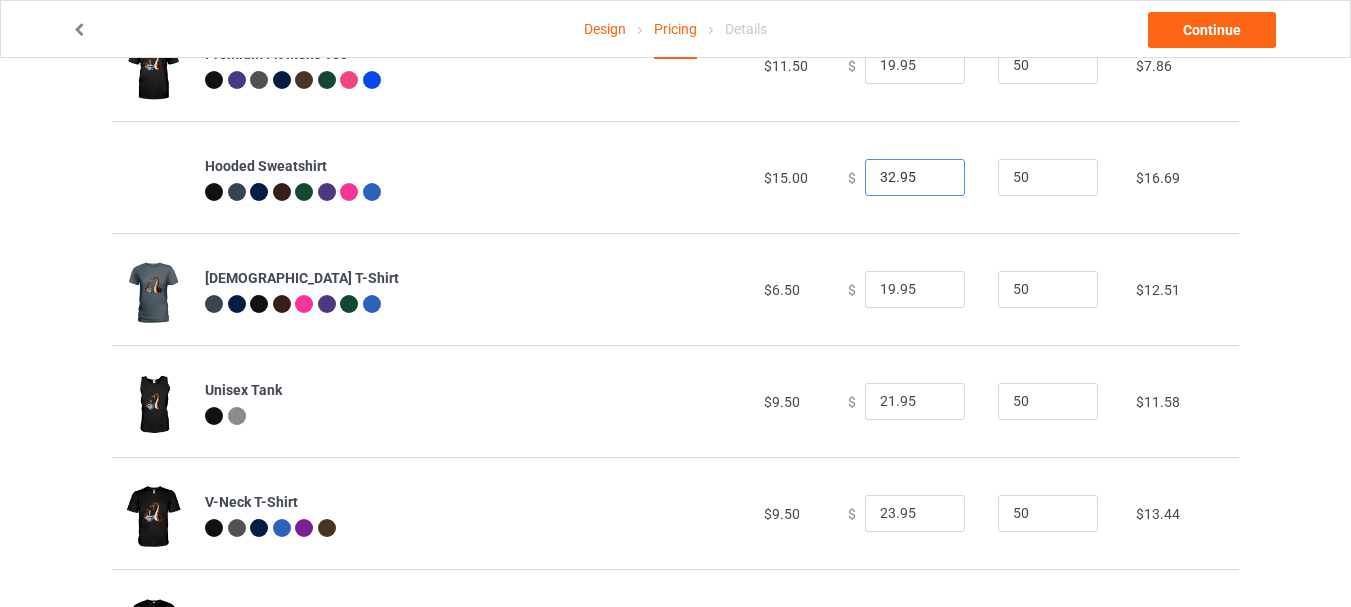 type on "32.95" 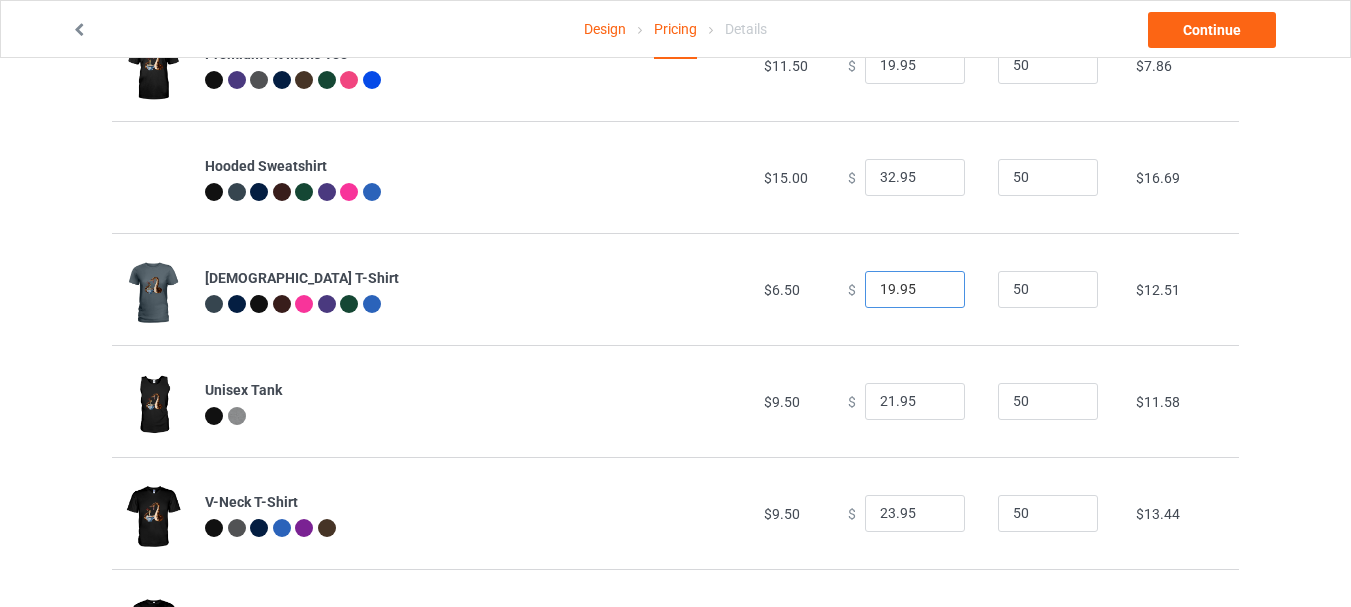 click on "19.95" at bounding box center [915, 290] 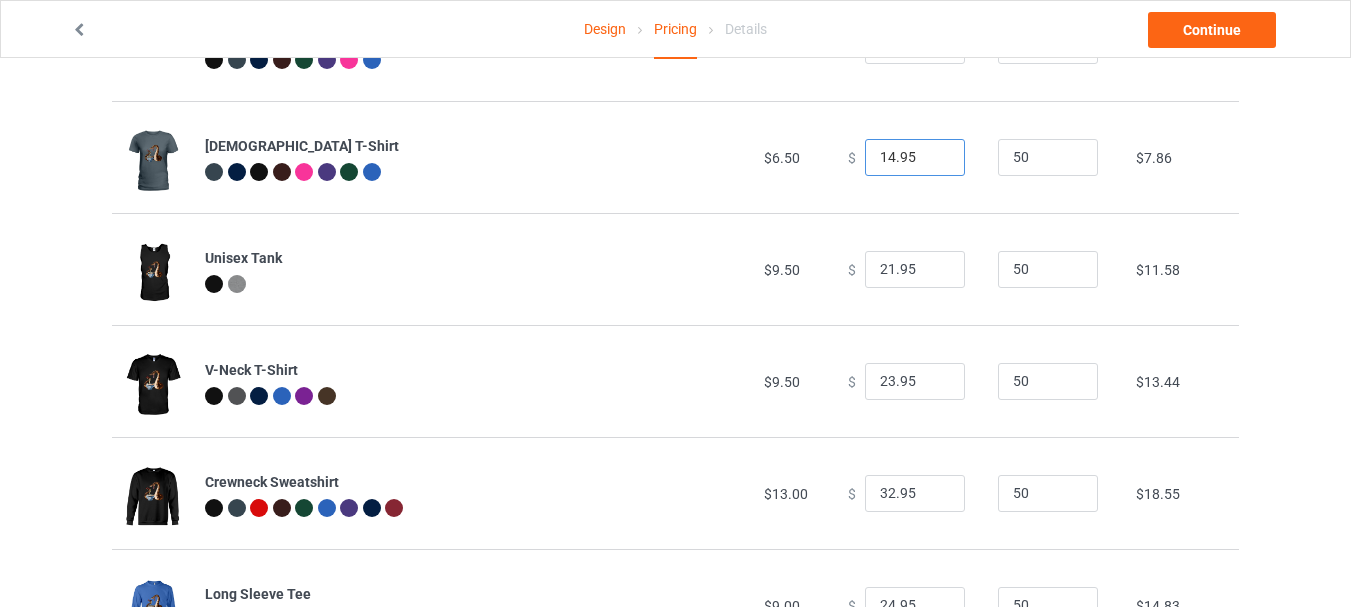 scroll, scrollTop: 500, scrollLeft: 0, axis: vertical 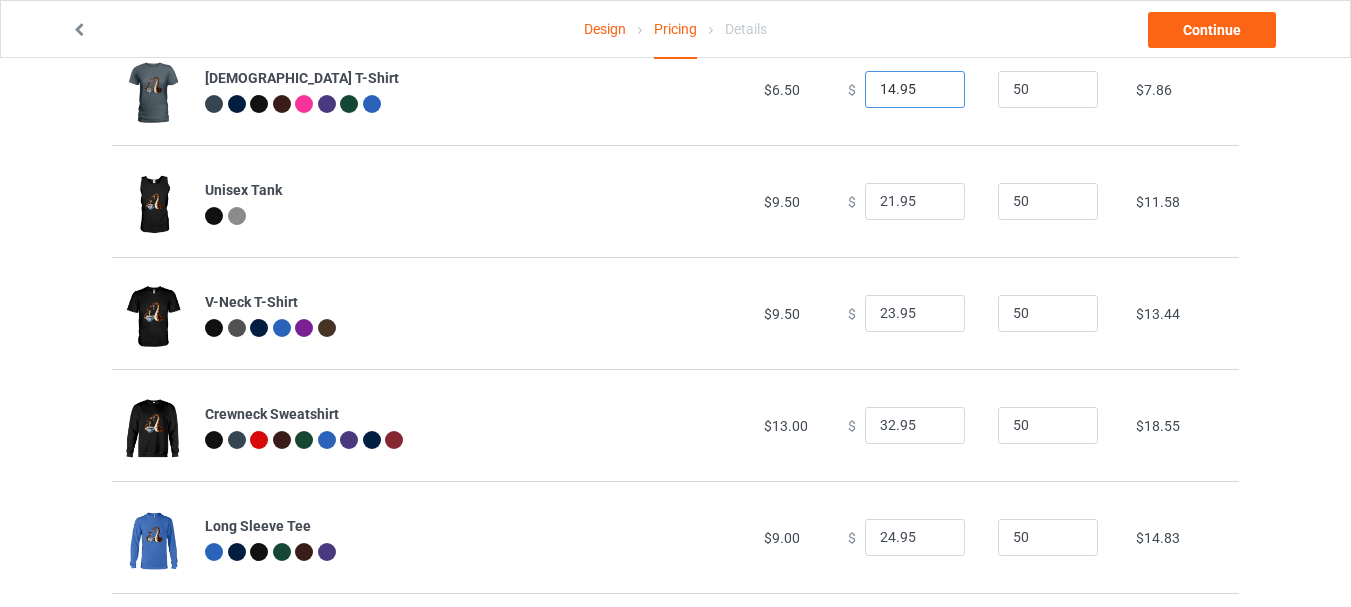 type on "14.95" 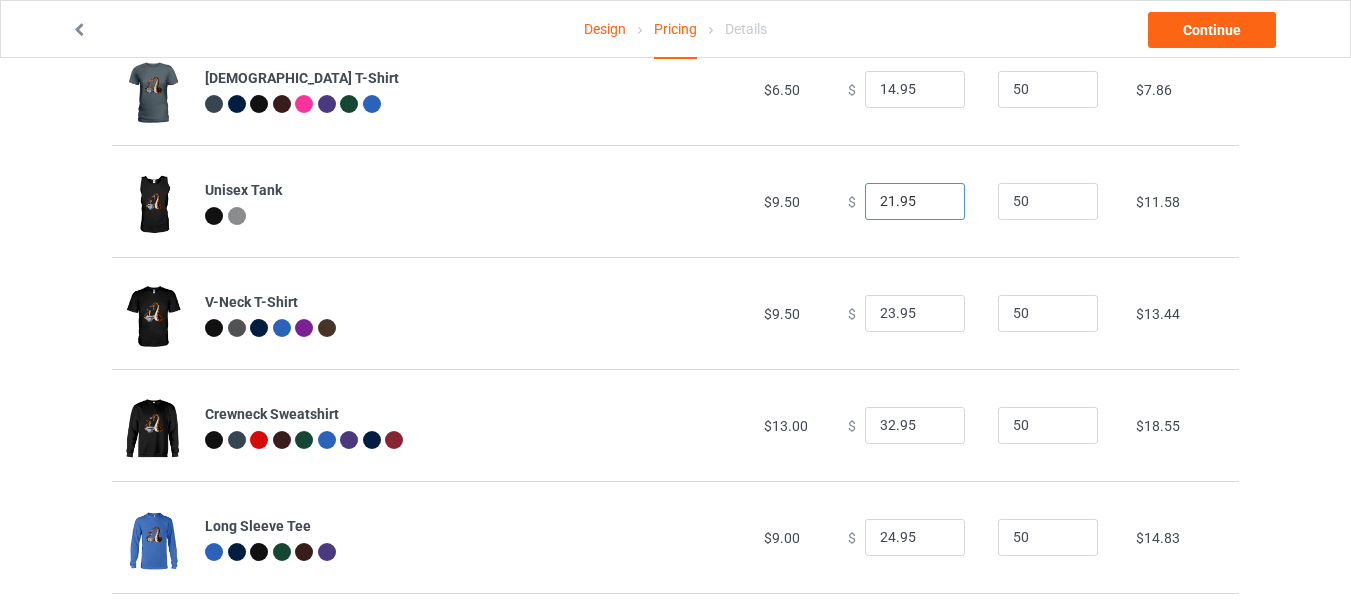 drag, startPoint x: 870, startPoint y: 203, endPoint x: 882, endPoint y: 203, distance: 12 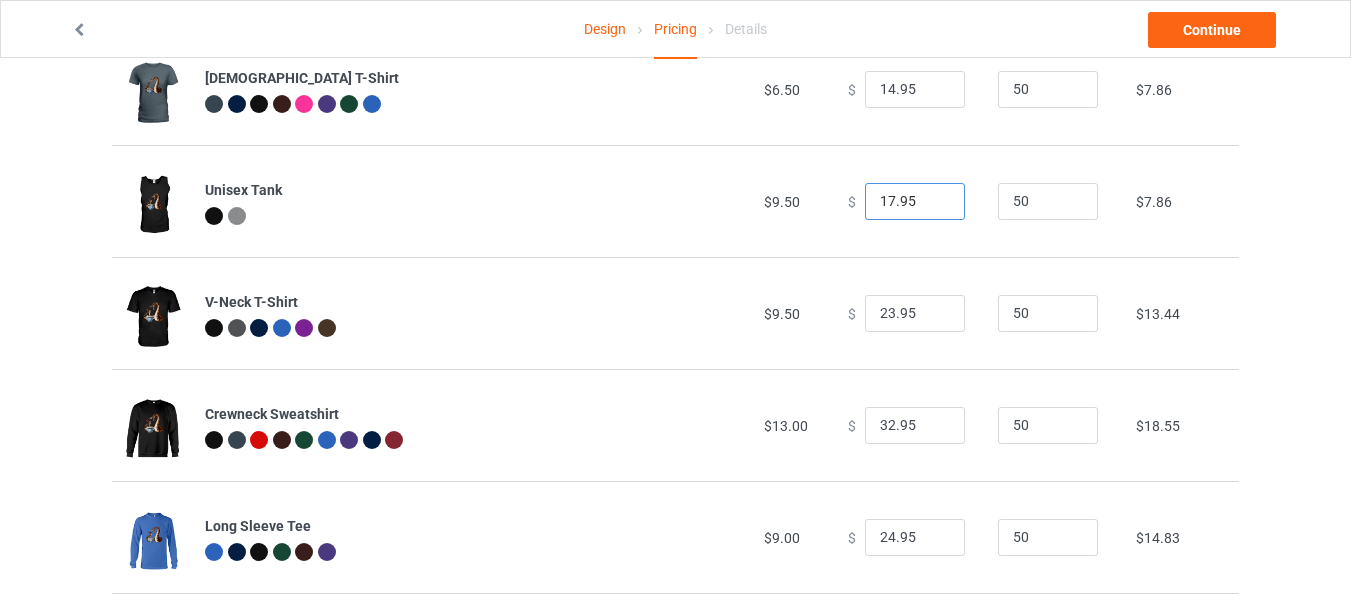 type on "17.95" 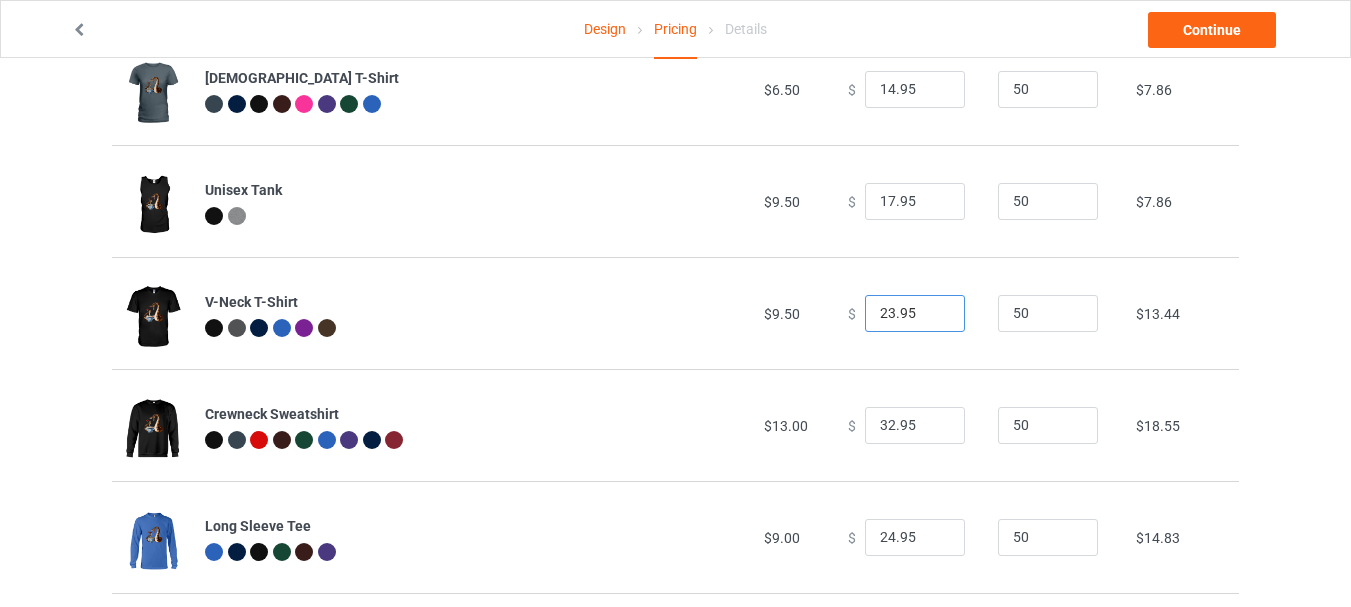 drag, startPoint x: 868, startPoint y: 313, endPoint x: 882, endPoint y: 313, distance: 14 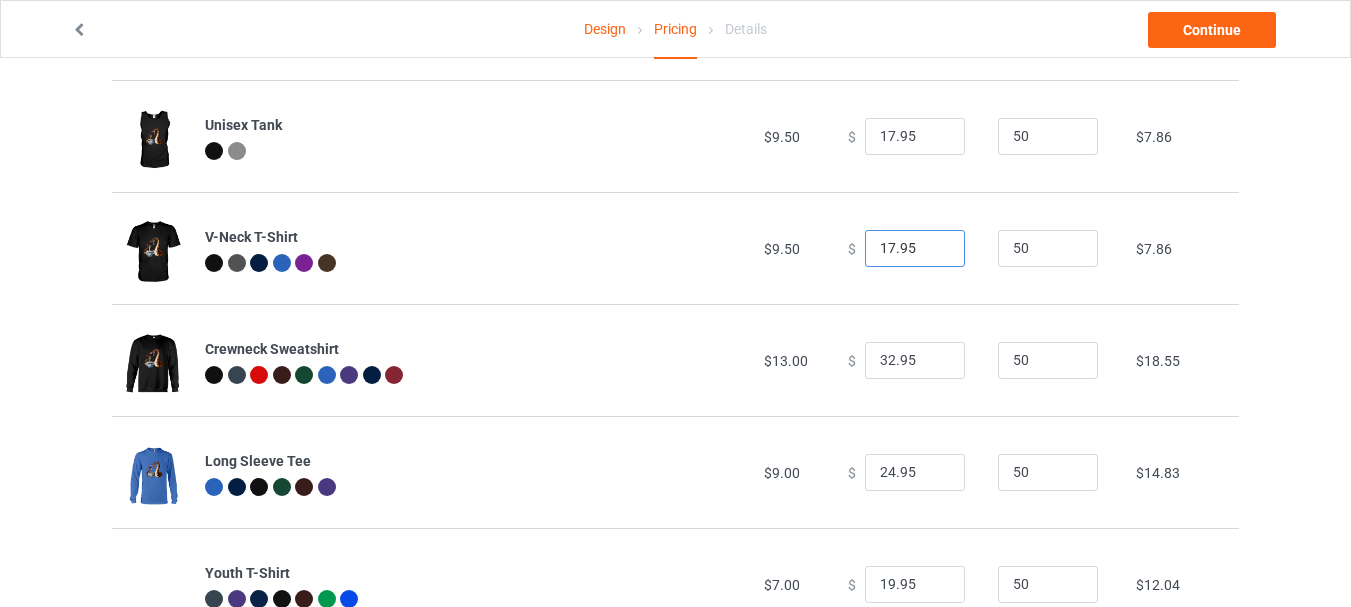 scroll, scrollTop: 600, scrollLeft: 0, axis: vertical 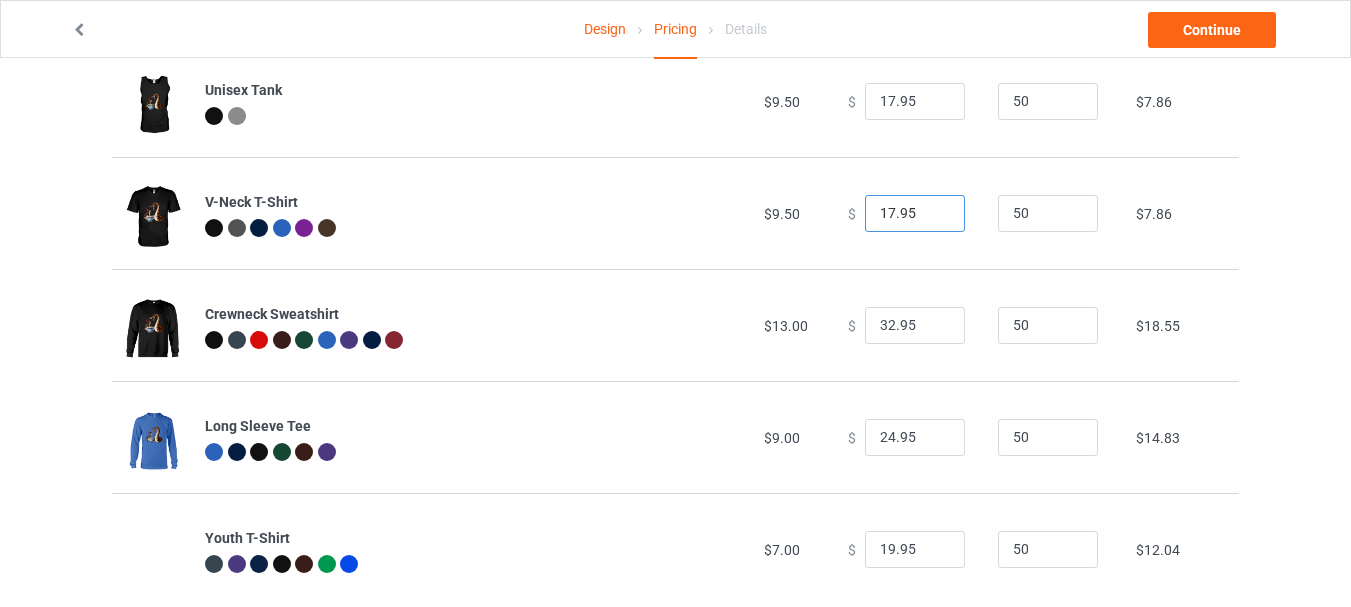 type on "17.95" 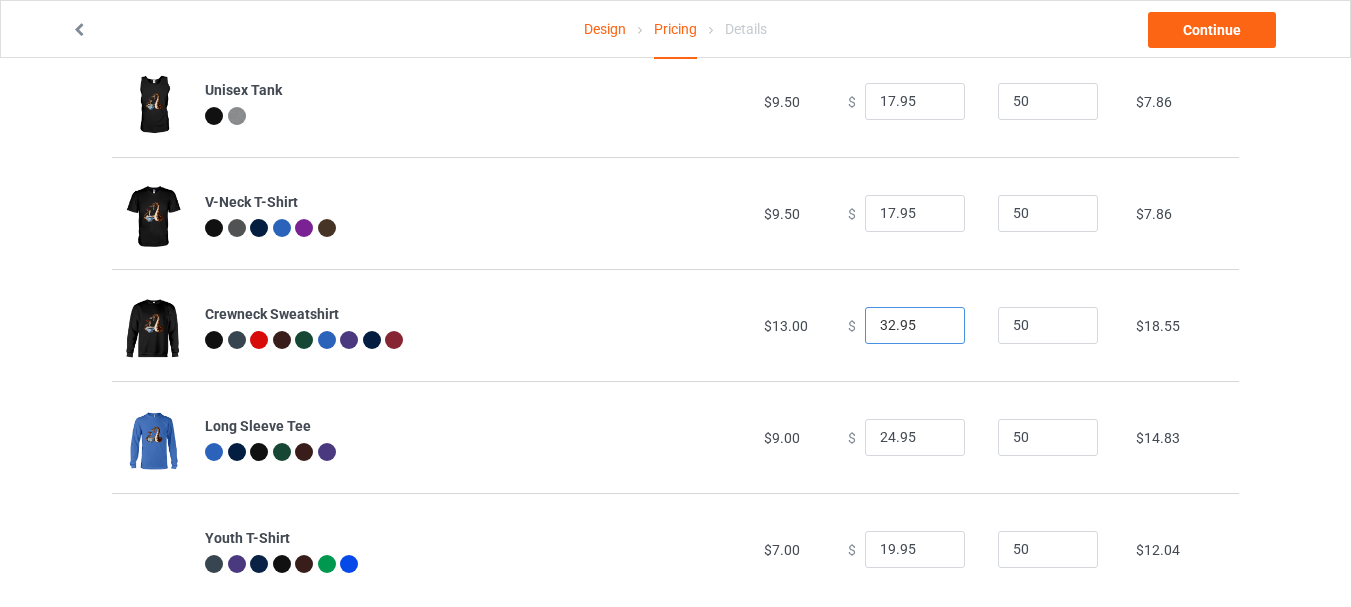 drag, startPoint x: 872, startPoint y: 329, endPoint x: 885, endPoint y: 329, distance: 13 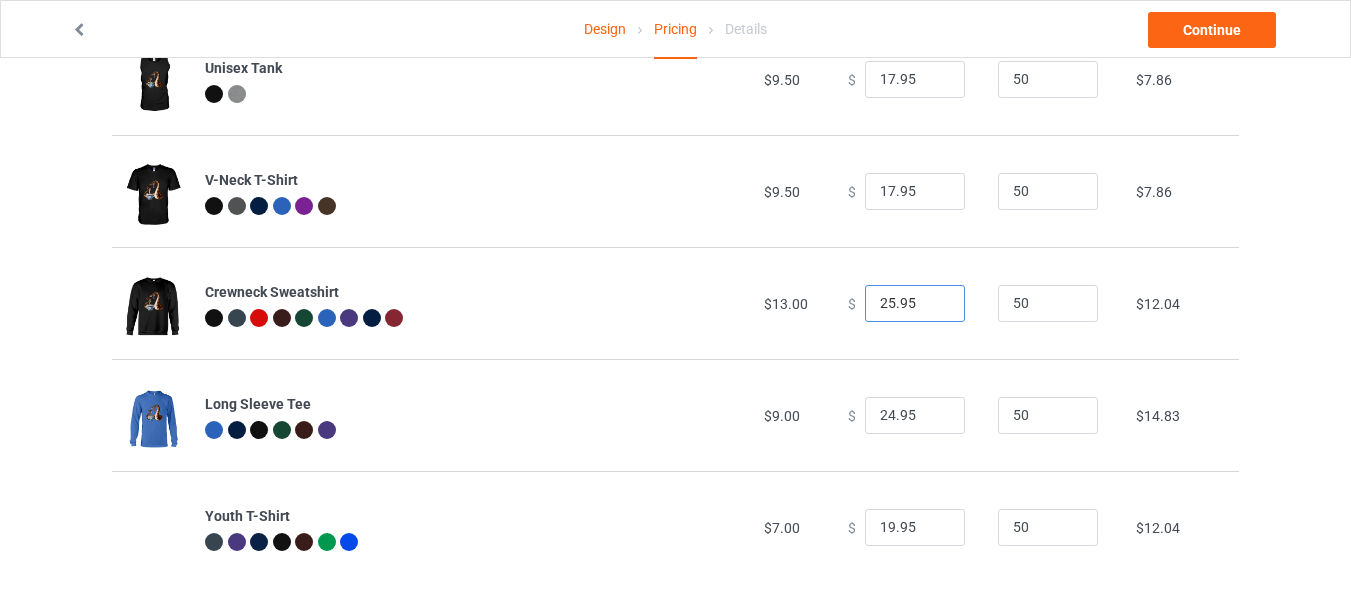 scroll, scrollTop: 641, scrollLeft: 0, axis: vertical 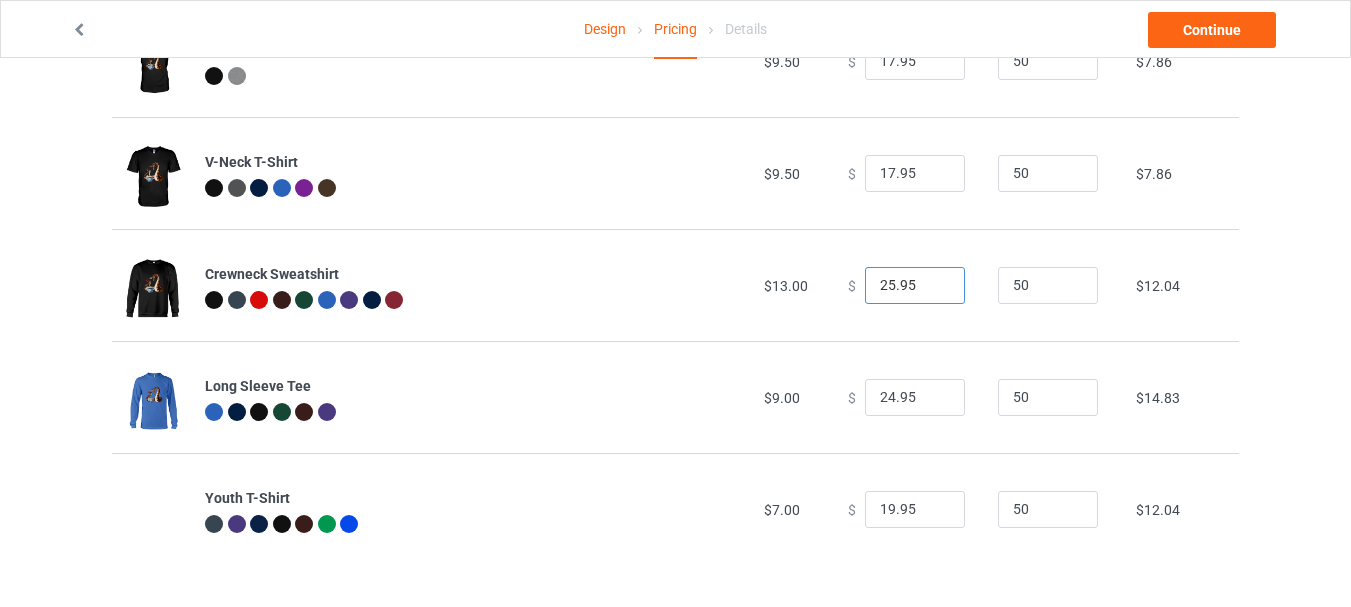 type on "25.95" 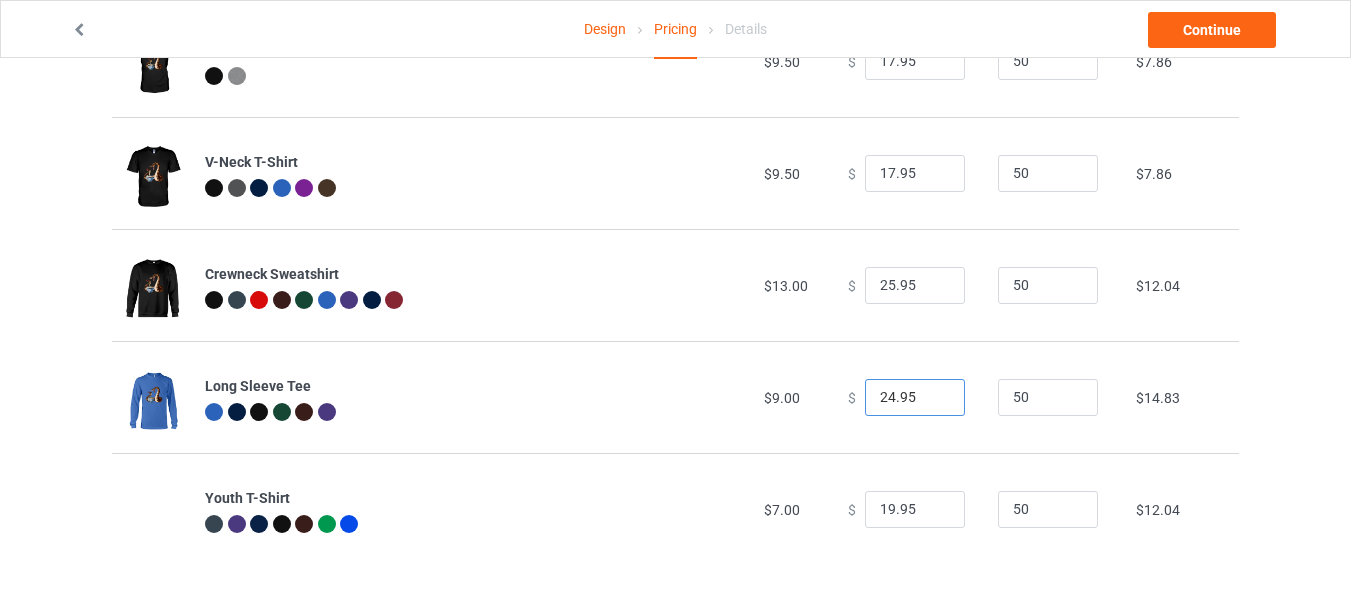 click on "24.95" at bounding box center (915, 398) 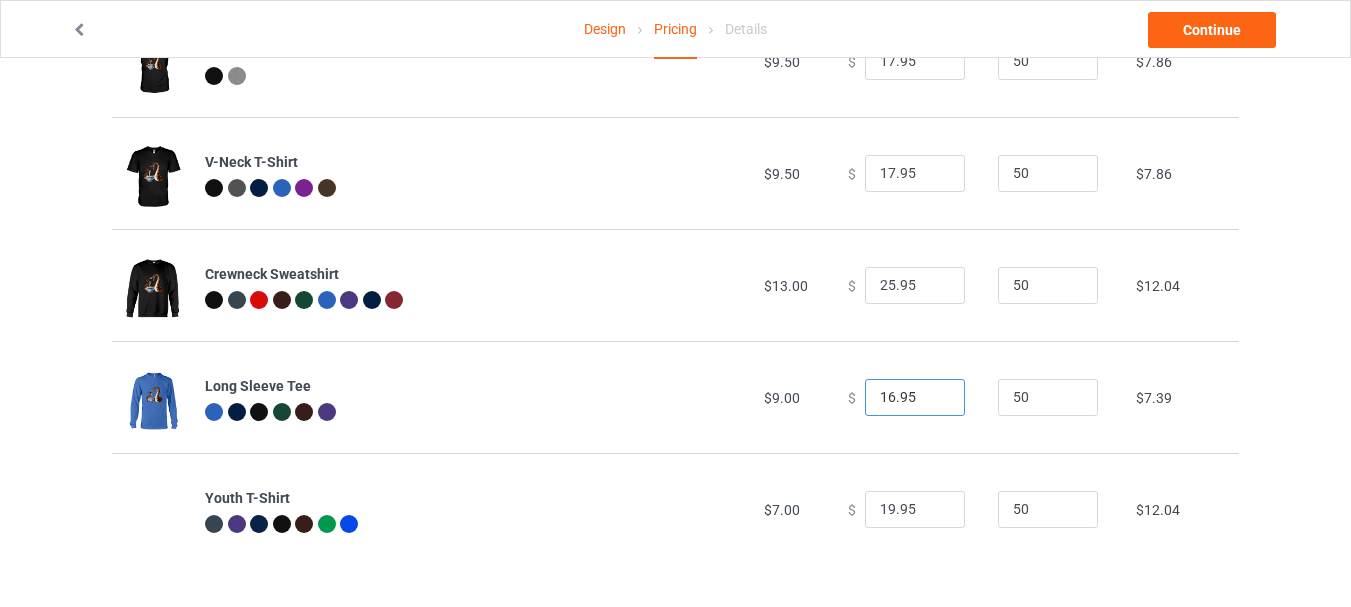 type on "16.95" 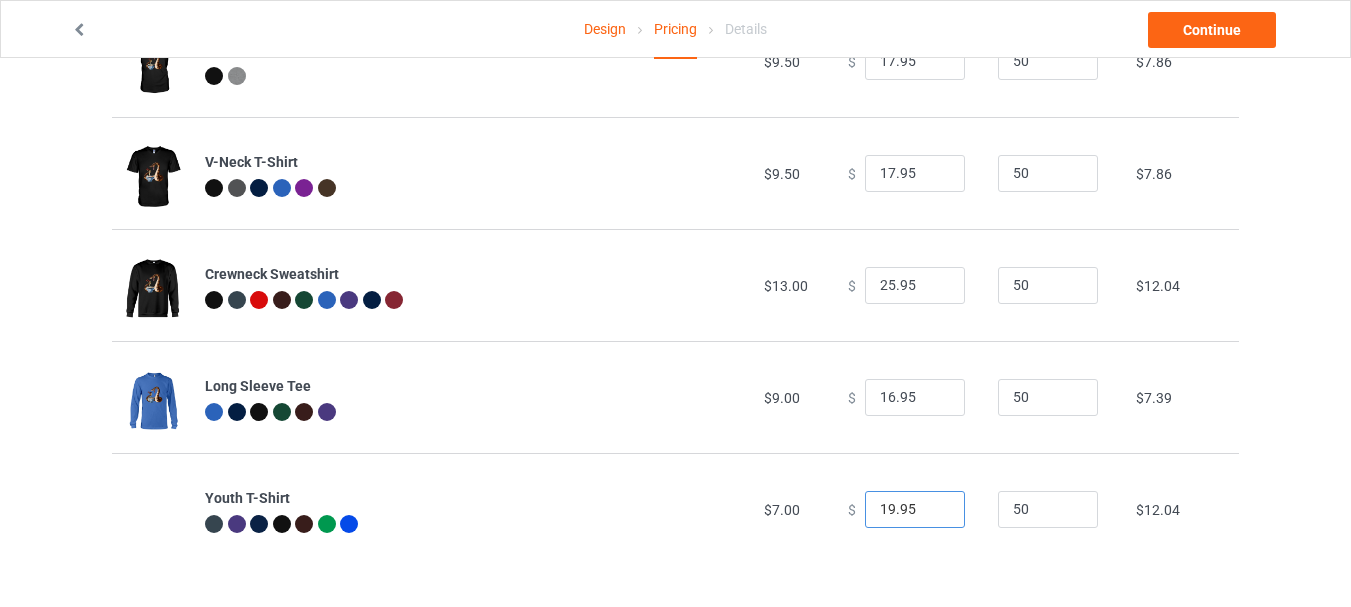 drag, startPoint x: 883, startPoint y: 512, endPoint x: 863, endPoint y: 512, distance: 20 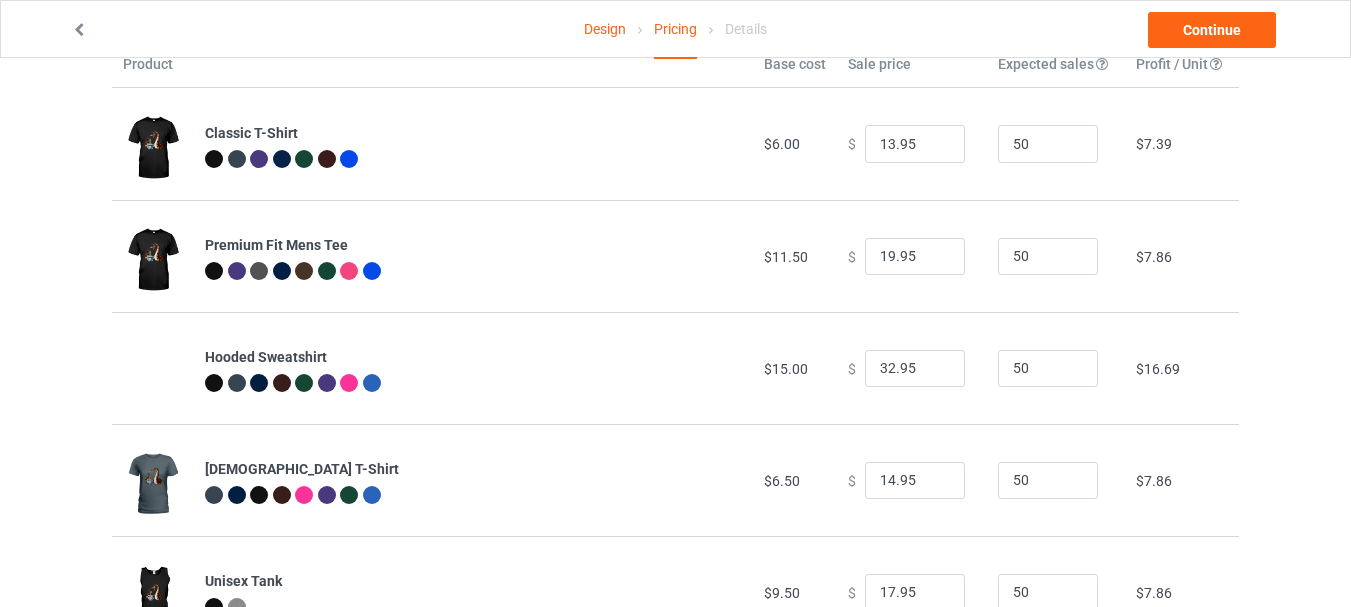 scroll, scrollTop: 0, scrollLeft: 0, axis: both 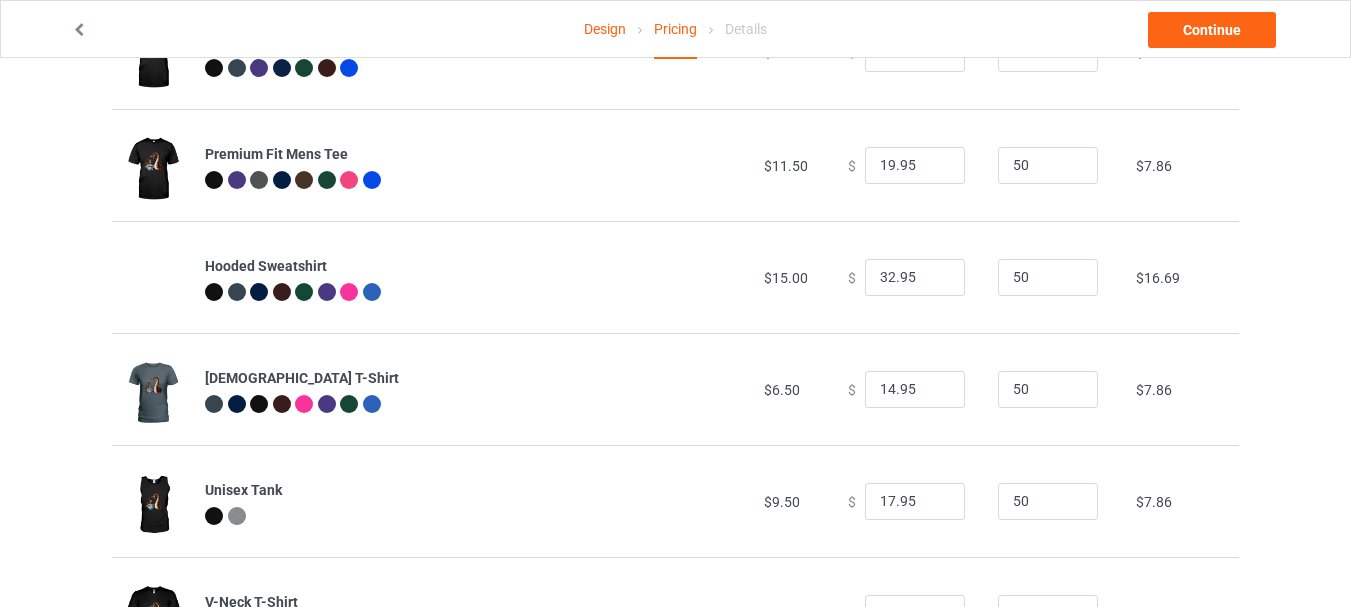 type on "14.95" 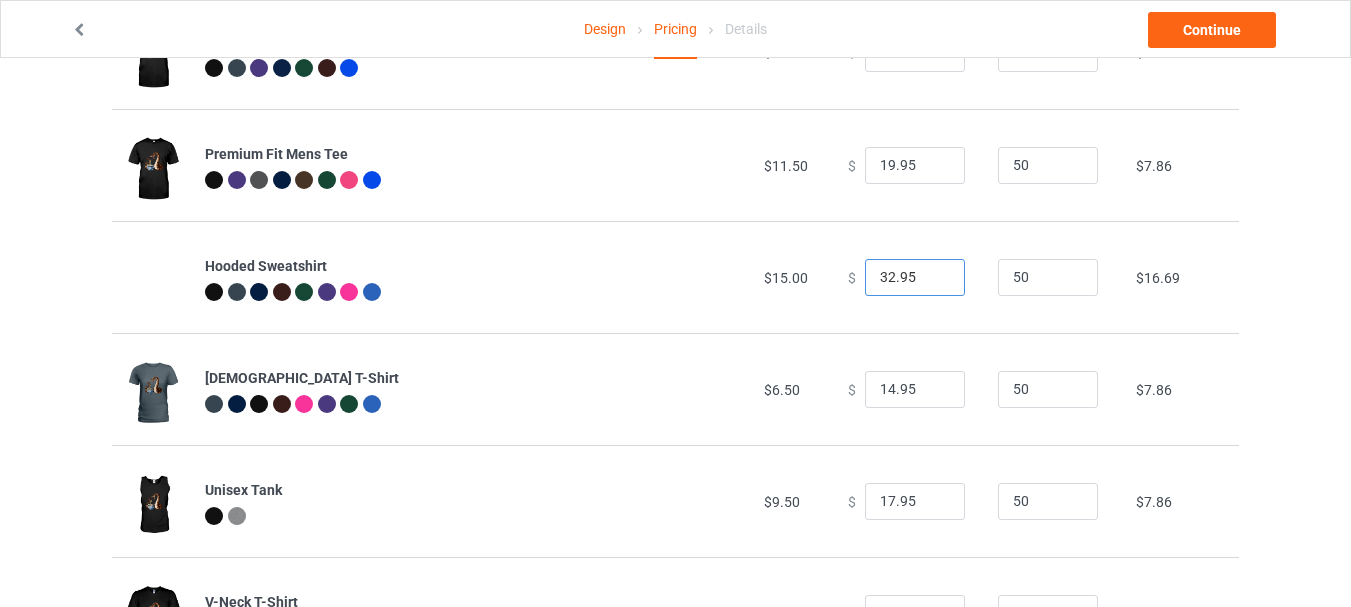 drag, startPoint x: 872, startPoint y: 281, endPoint x: 884, endPoint y: 281, distance: 12 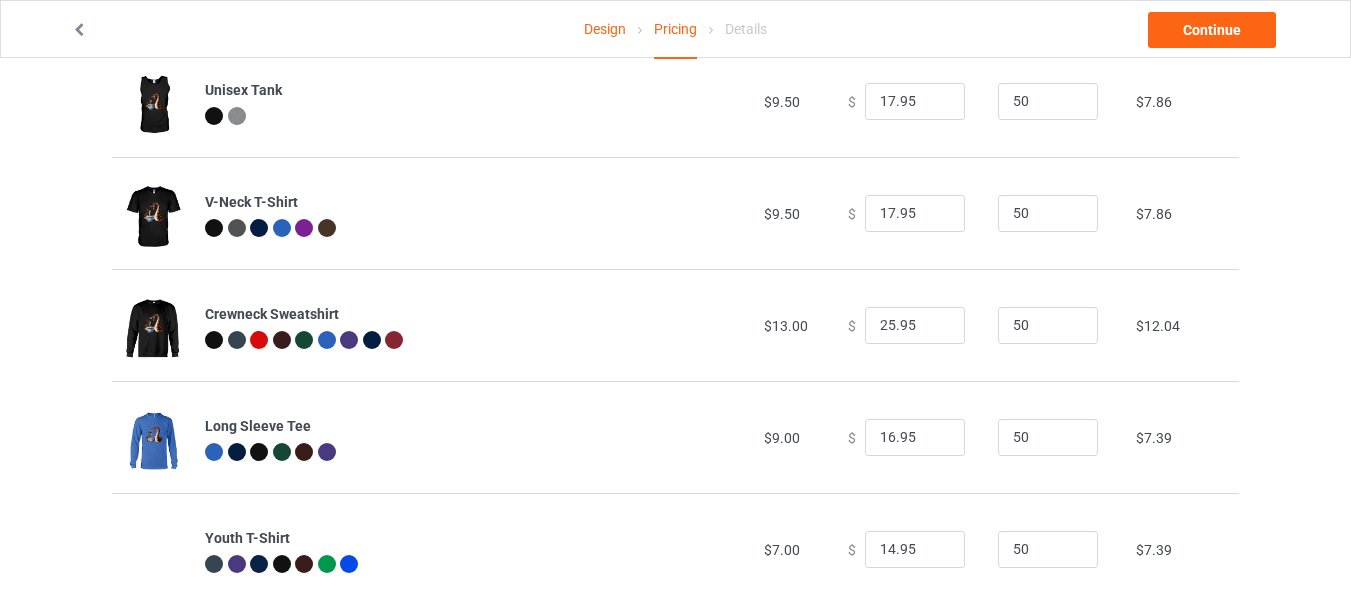 scroll, scrollTop: 641, scrollLeft: 0, axis: vertical 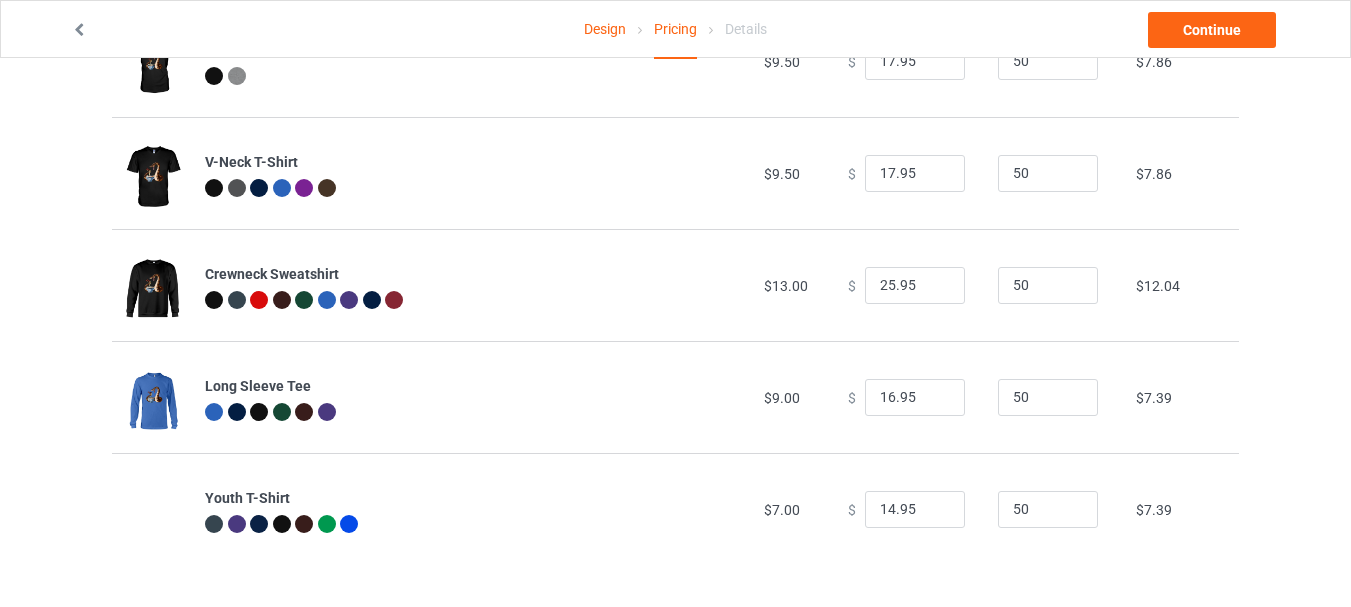 type on "28.95" 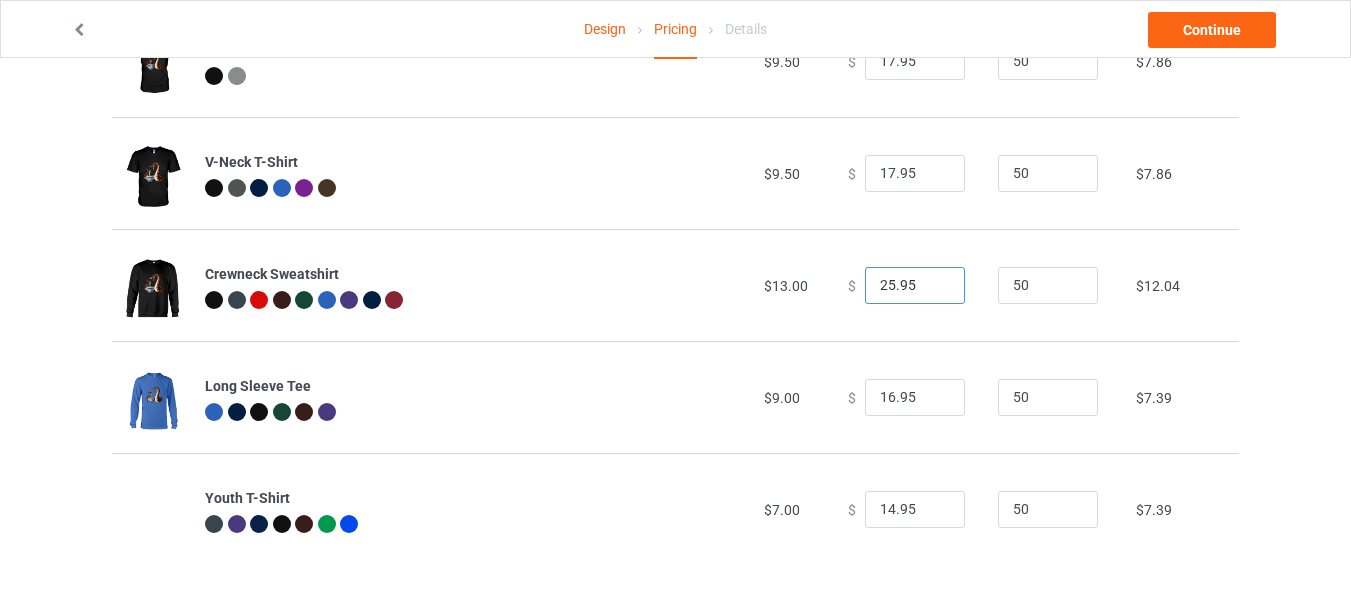 drag, startPoint x: 875, startPoint y: 282, endPoint x: 886, endPoint y: 284, distance: 11.18034 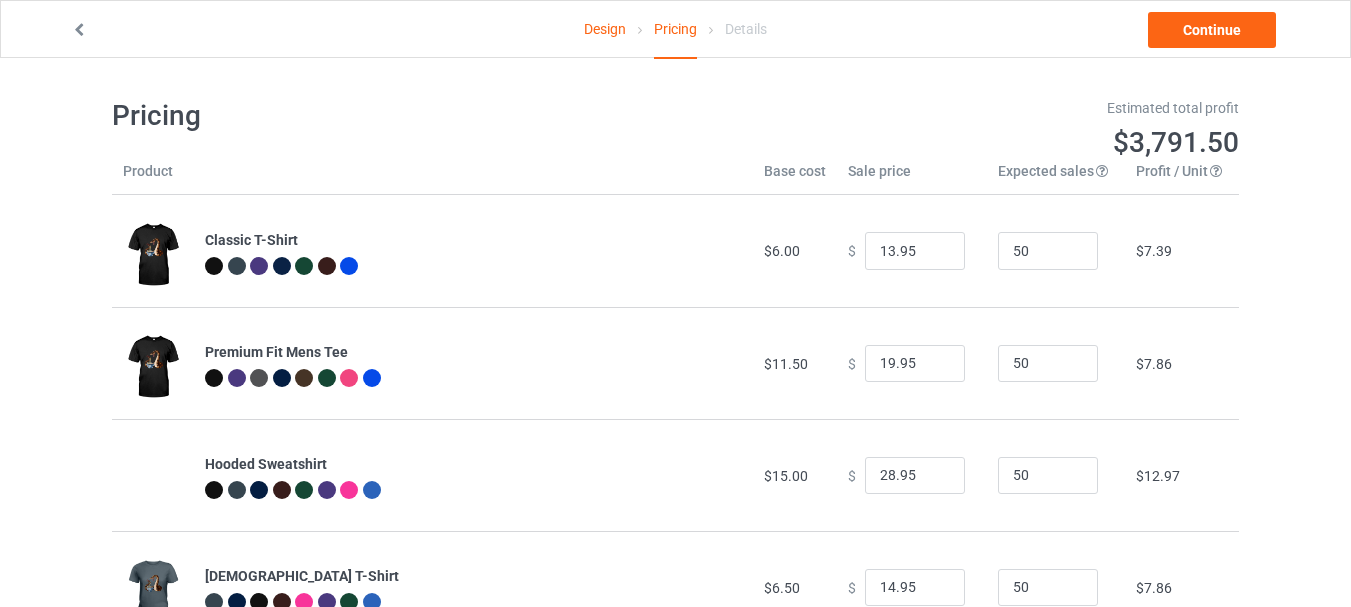 scroll, scrollTop: 0, scrollLeft: 0, axis: both 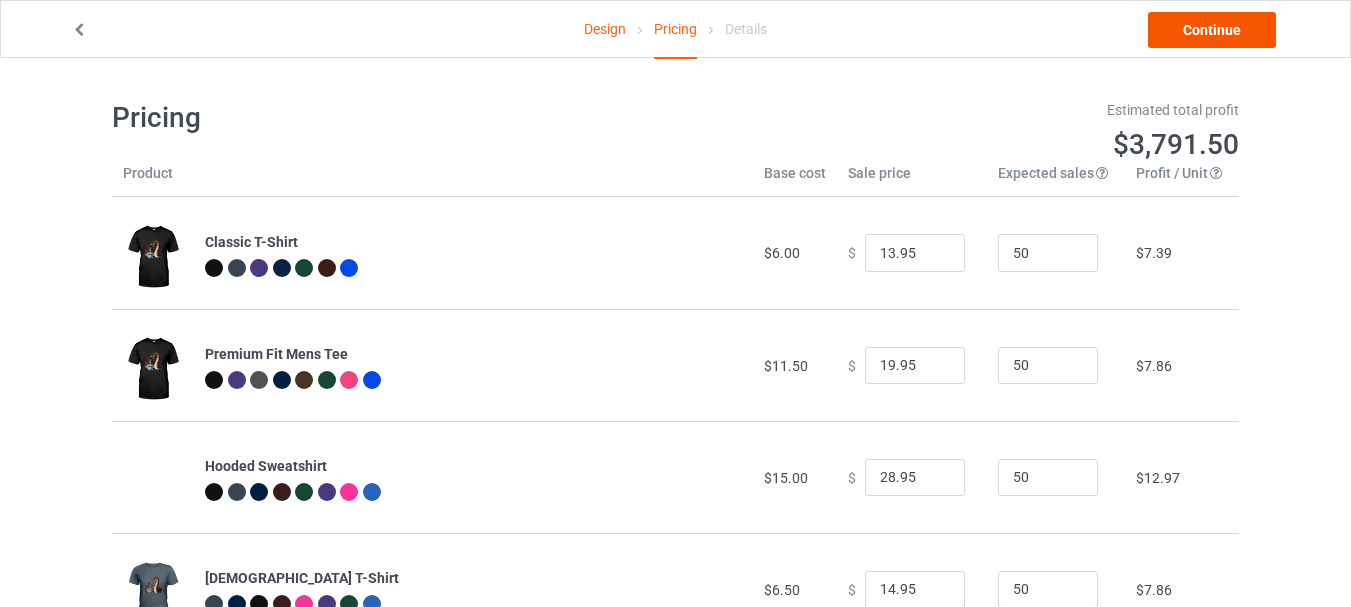 type on "22.95" 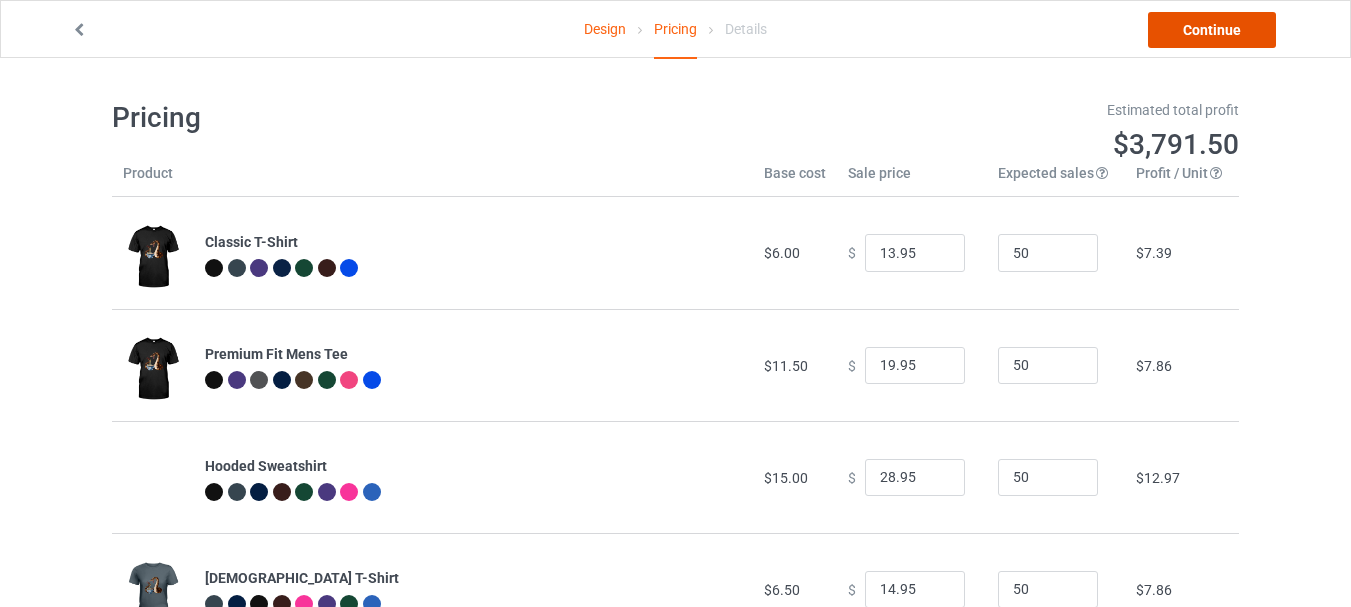 click on "Continue" at bounding box center [1212, 30] 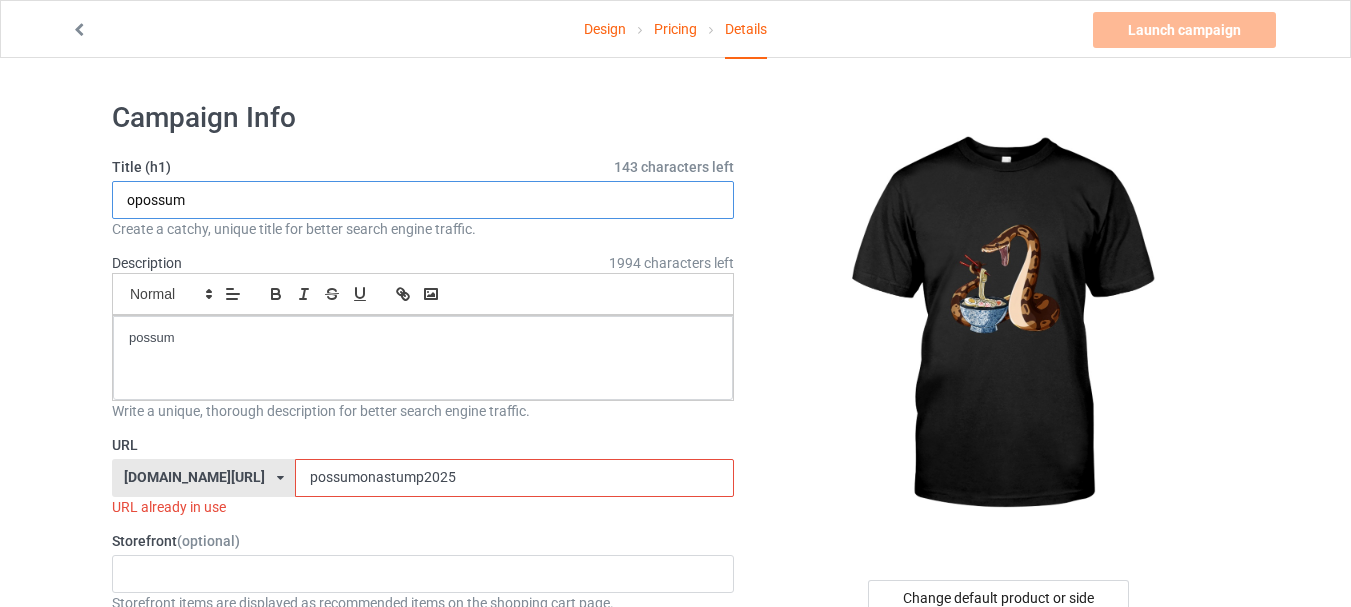 click on "opossum" at bounding box center (423, 200) 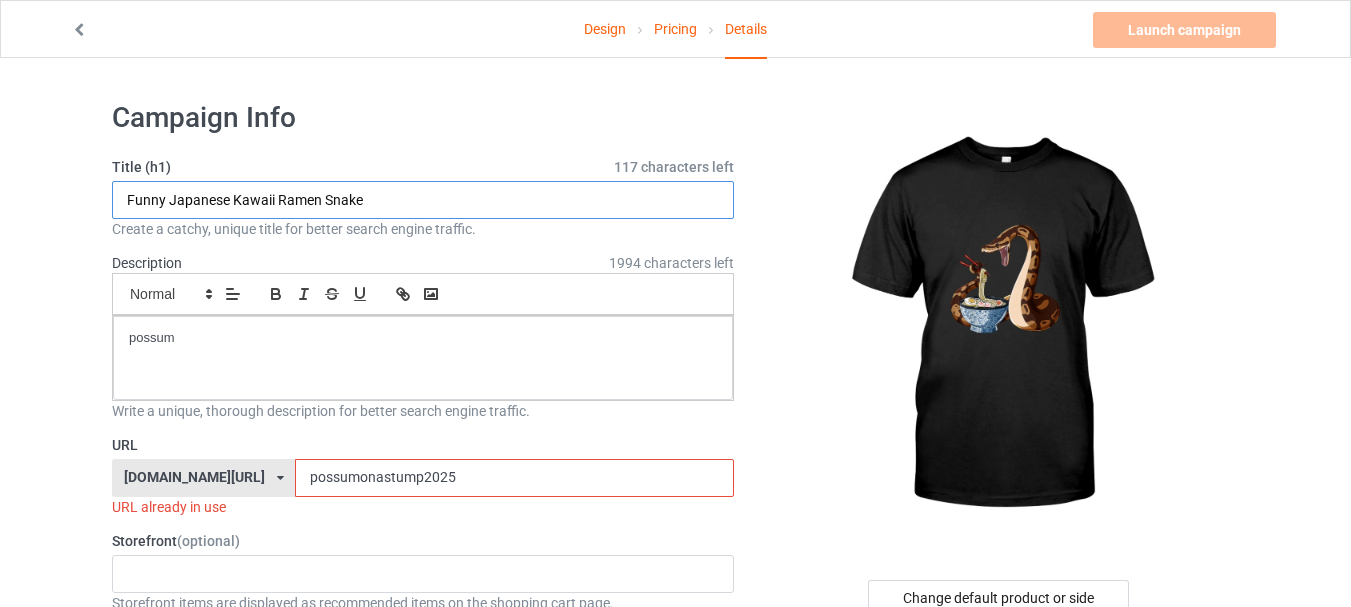 type on "Funny Japanese Kawaii Ramen Snake" 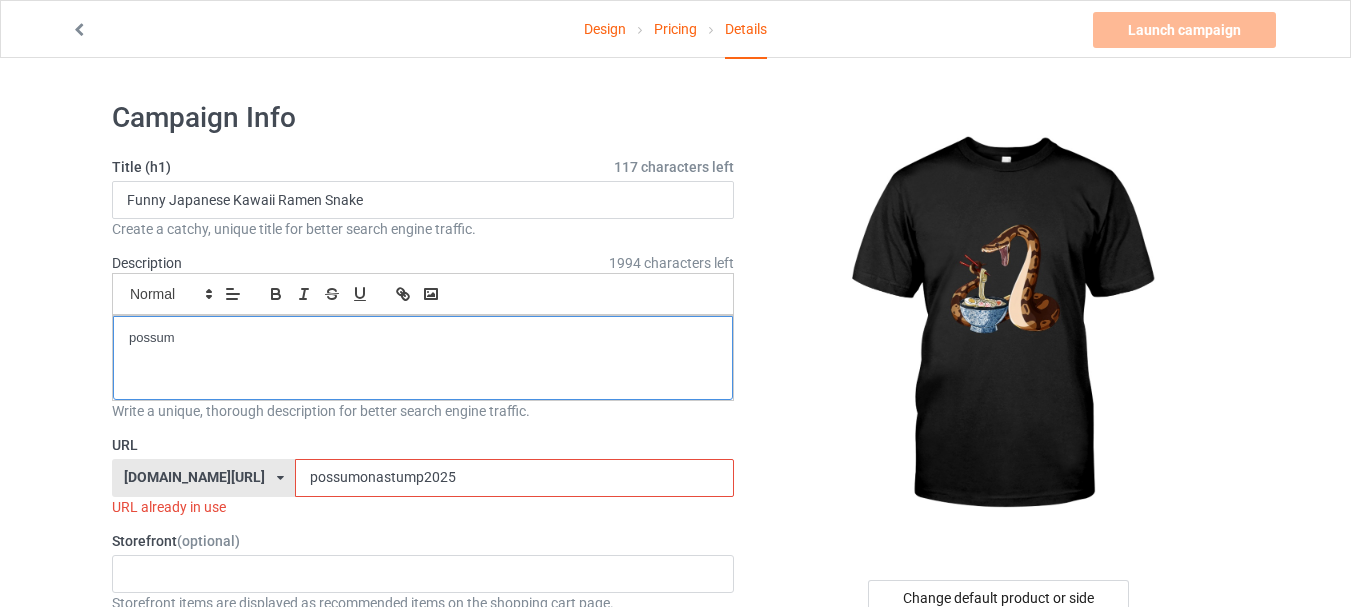 click on "possum" at bounding box center (423, 358) 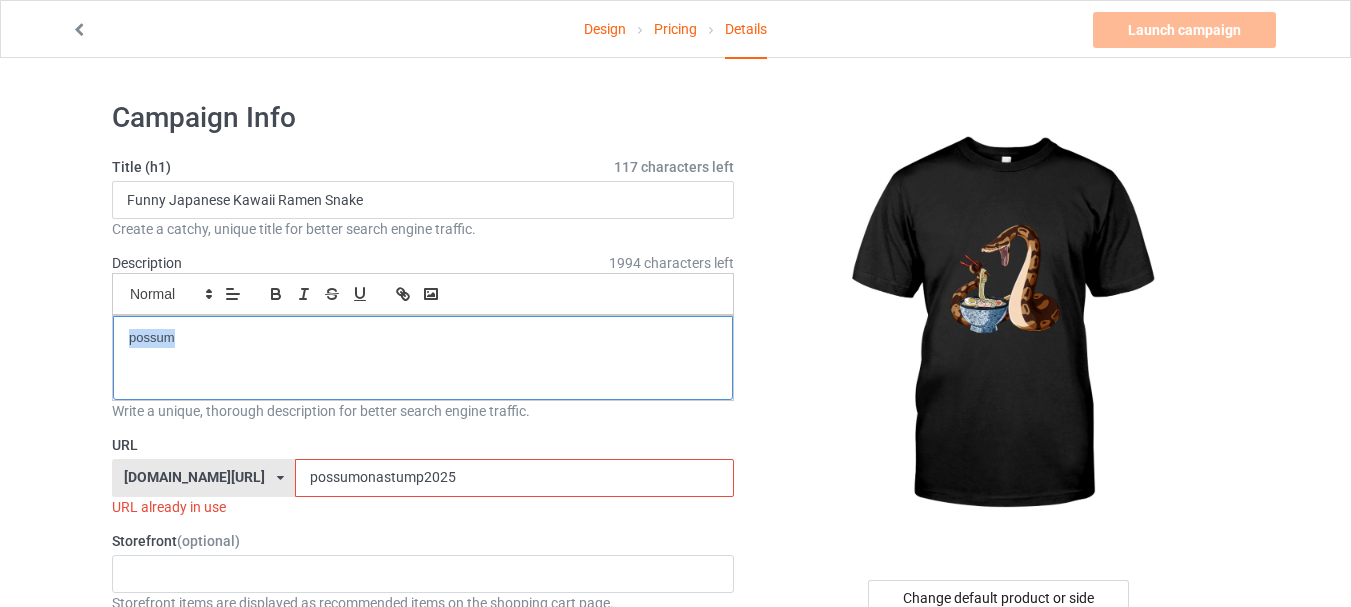 click on "possum" at bounding box center [423, 338] 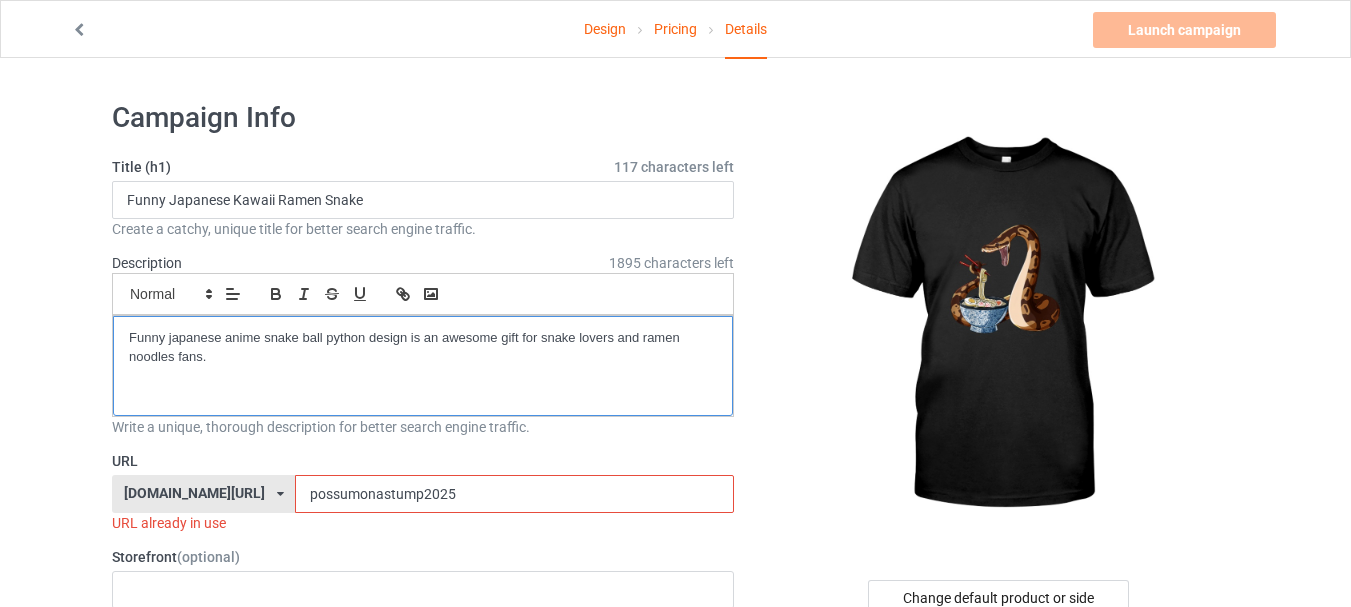 scroll, scrollTop: 0, scrollLeft: 0, axis: both 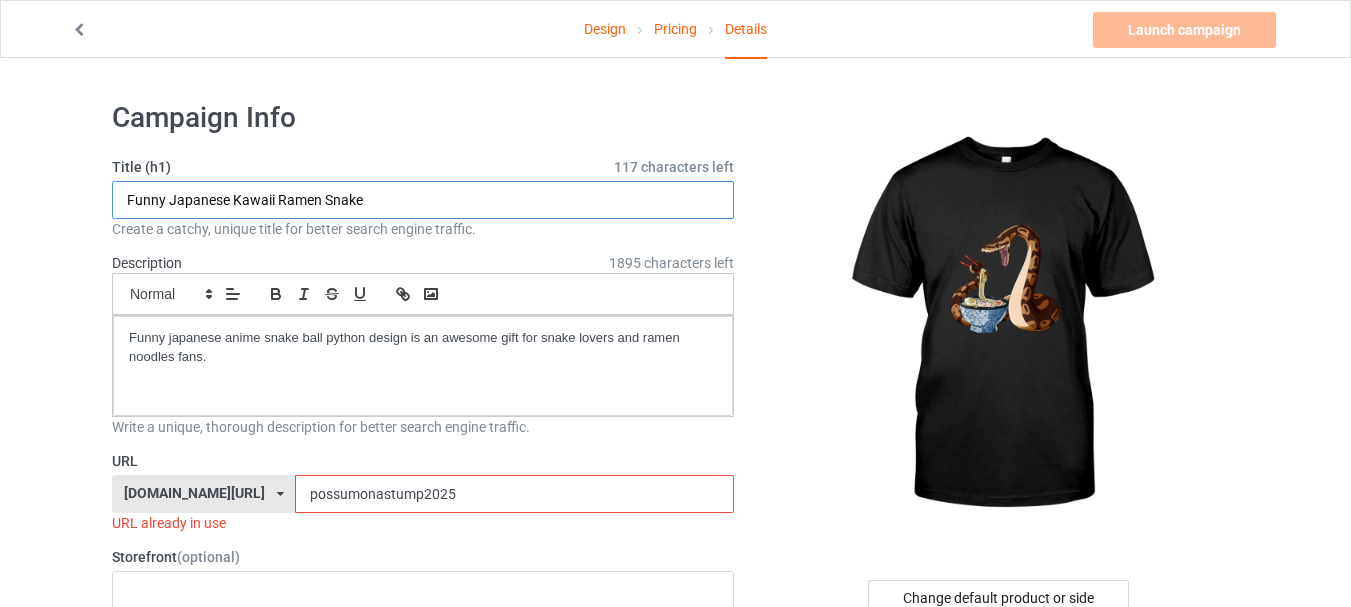drag, startPoint x: 230, startPoint y: 201, endPoint x: 325, endPoint y: 201, distance: 95 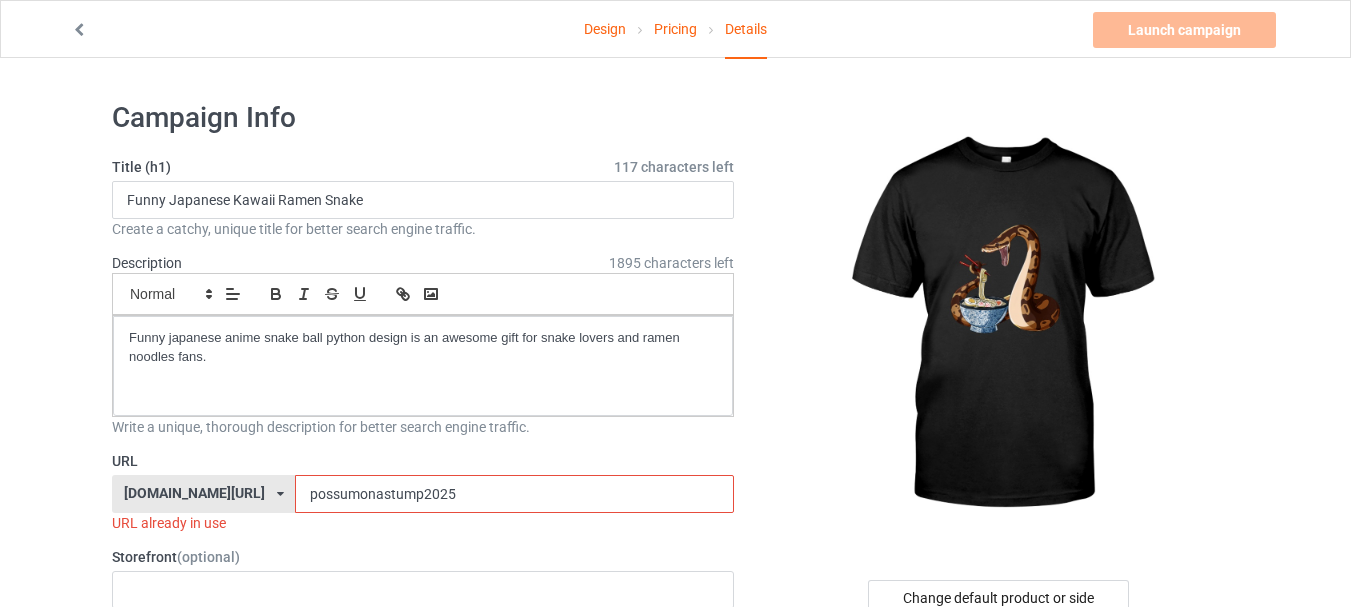 click on "possumonastump2025" at bounding box center (514, 494) 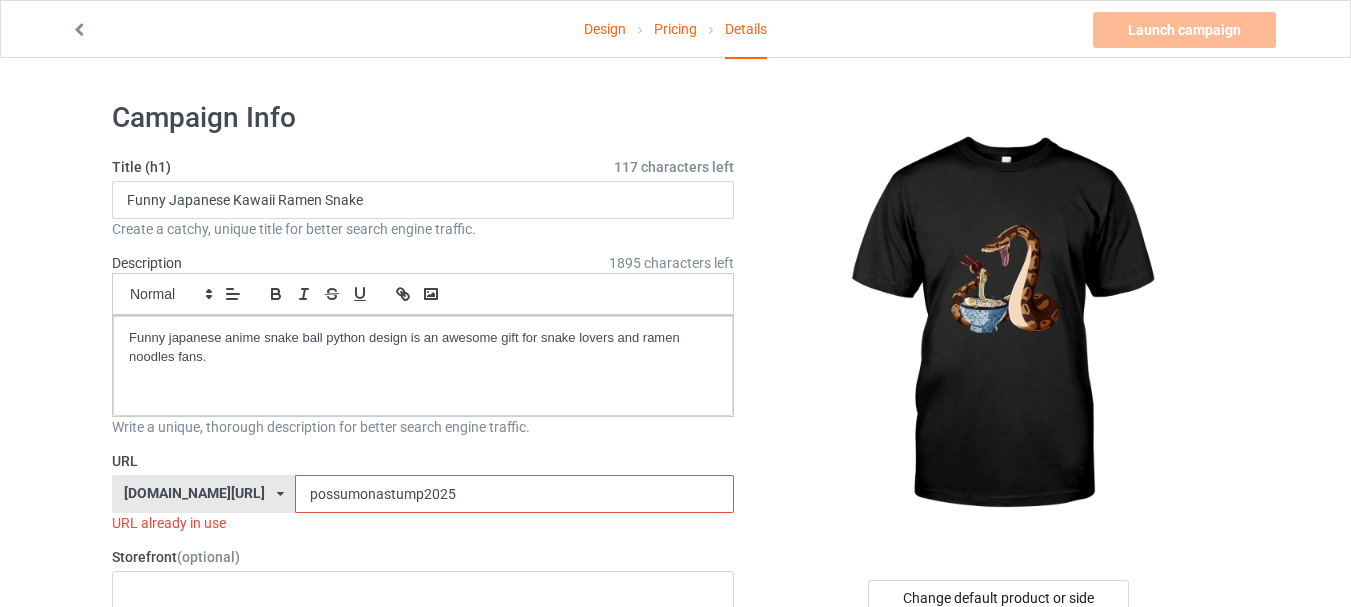 paste on "Kawaii Ramen" 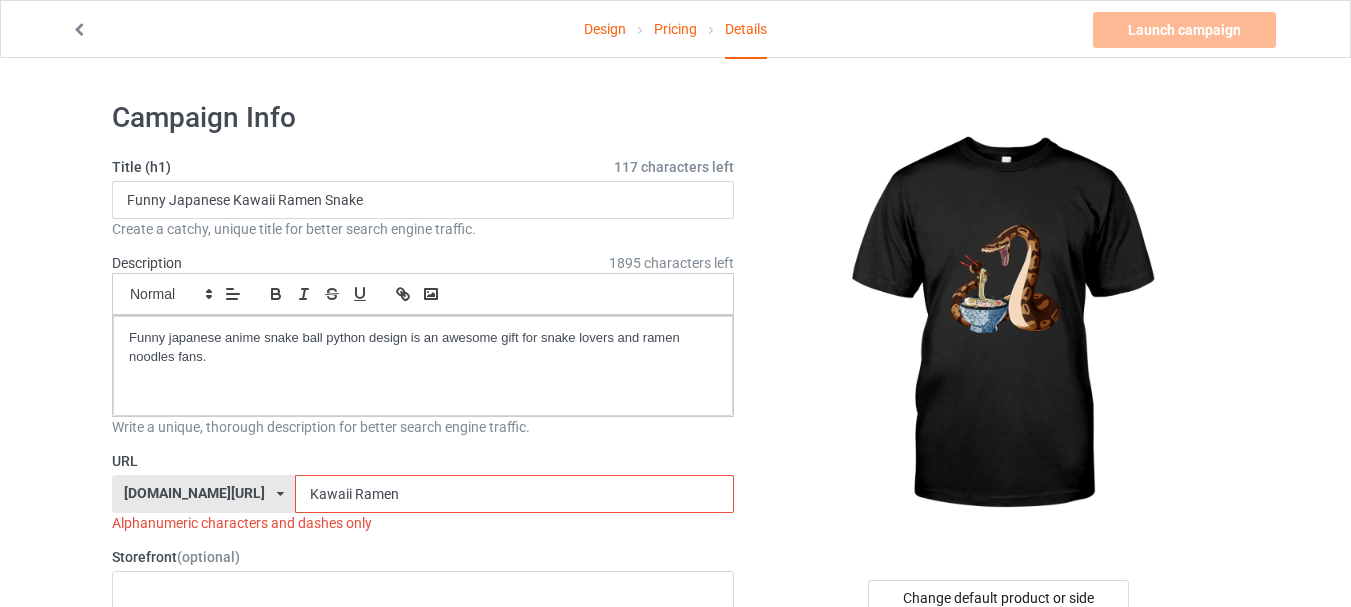 click on "Kawaii Ramen" at bounding box center [514, 494] 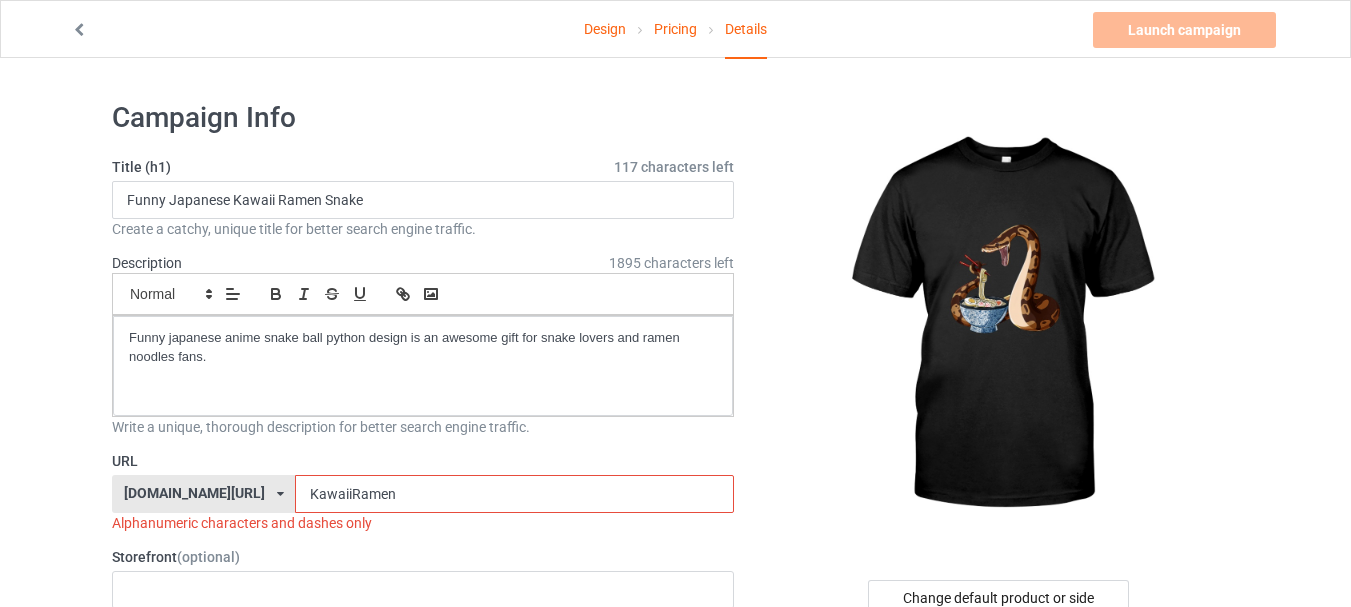 click on "KawaiiRamen" at bounding box center [514, 494] 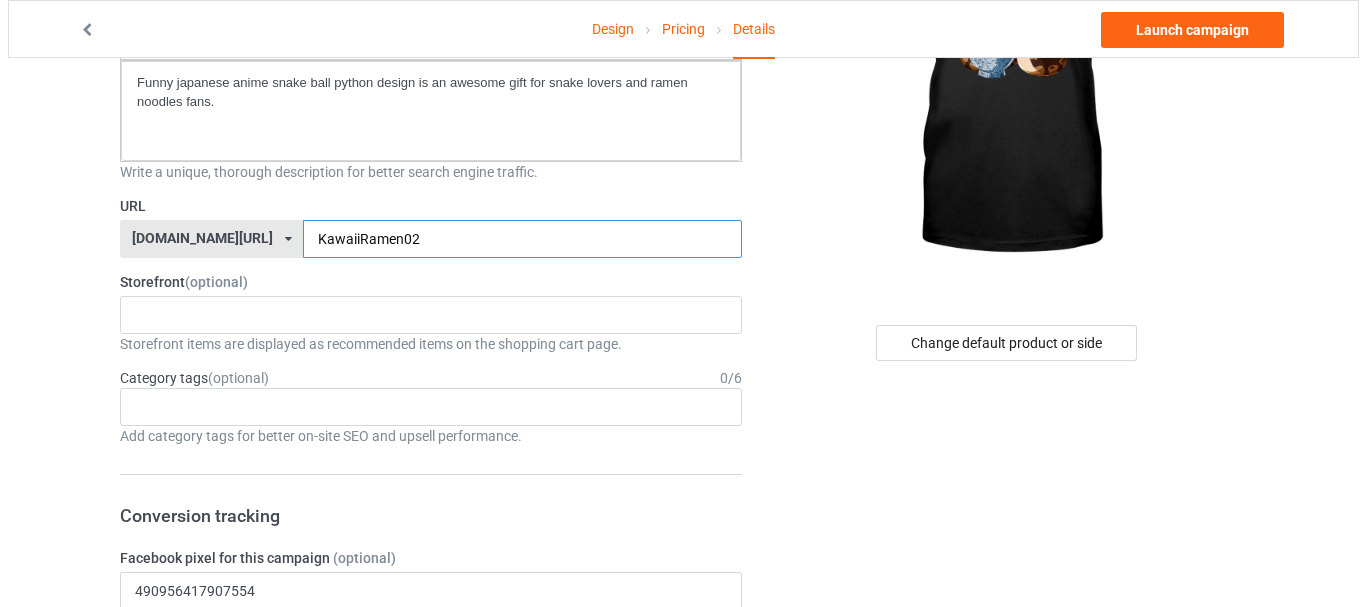 scroll, scrollTop: 0, scrollLeft: 0, axis: both 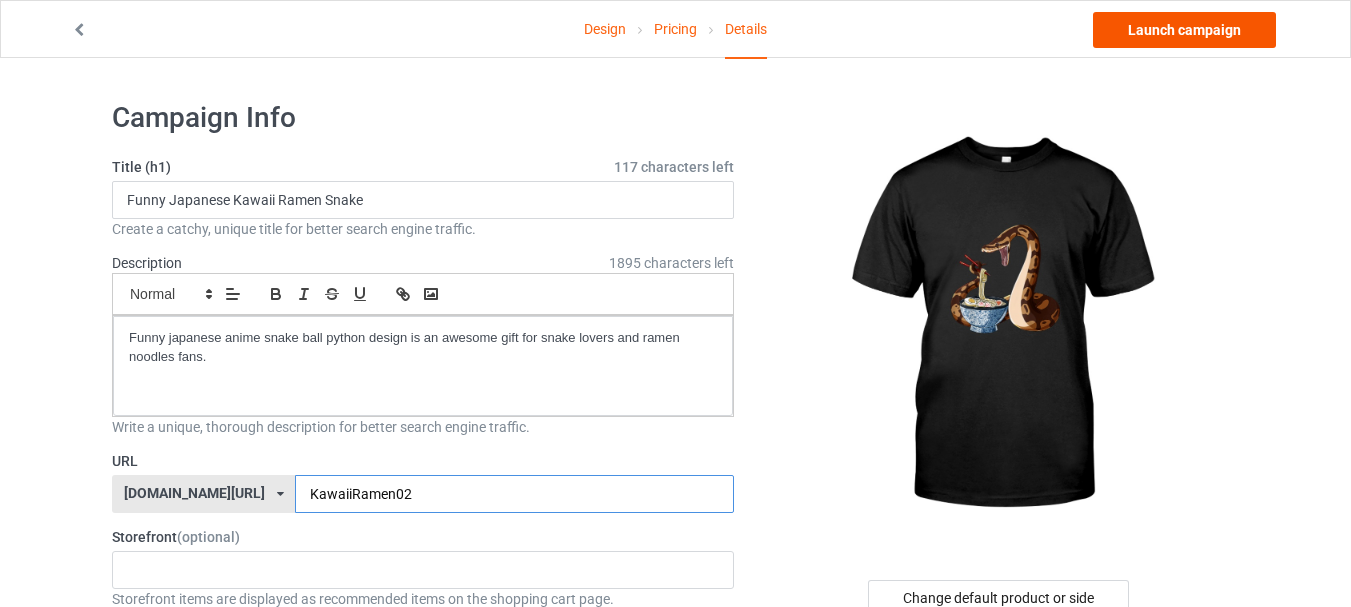 type on "KawaiiRamen02" 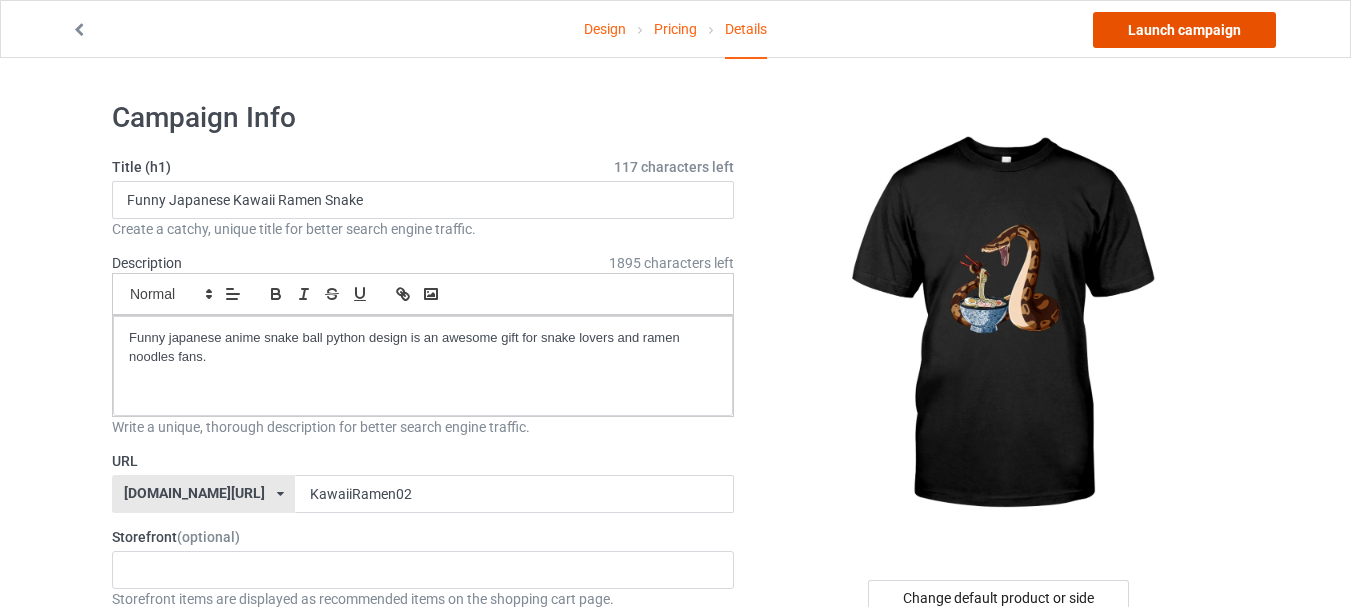click on "Launch campaign" at bounding box center [1184, 30] 